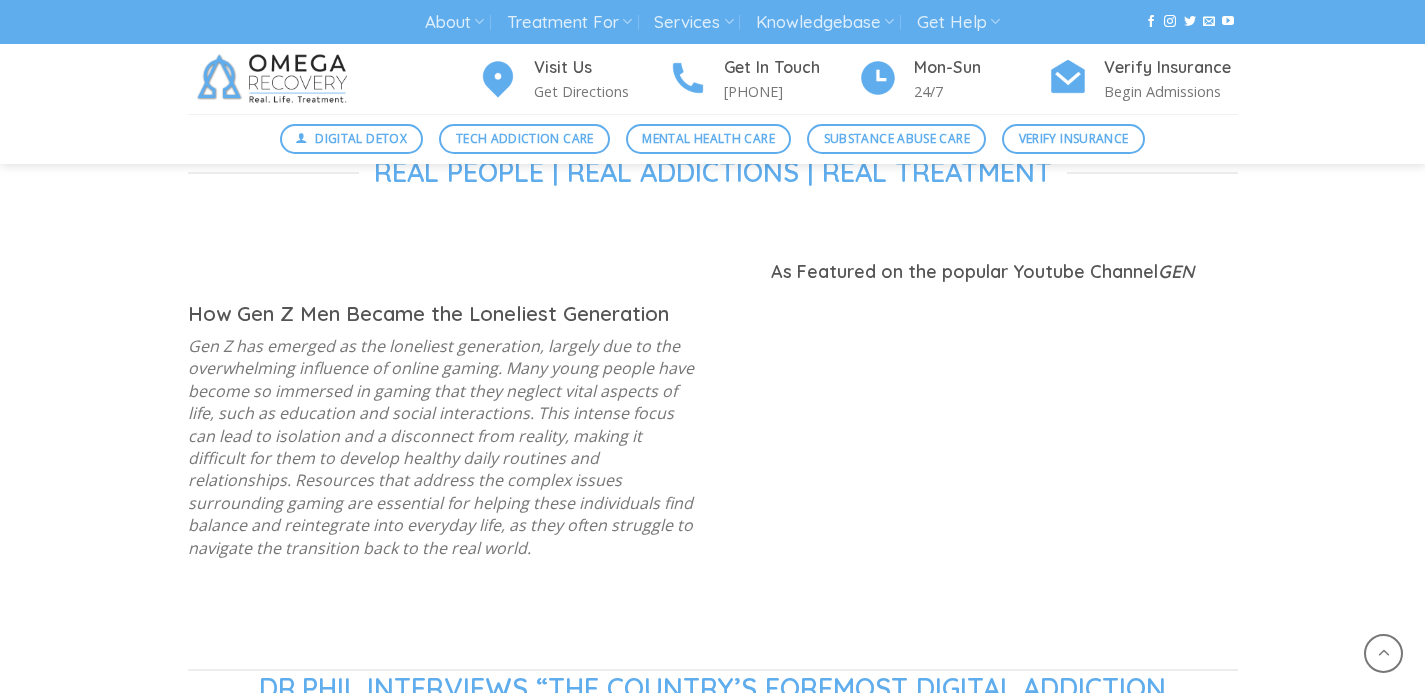 scroll, scrollTop: 1464, scrollLeft: 0, axis: vertical 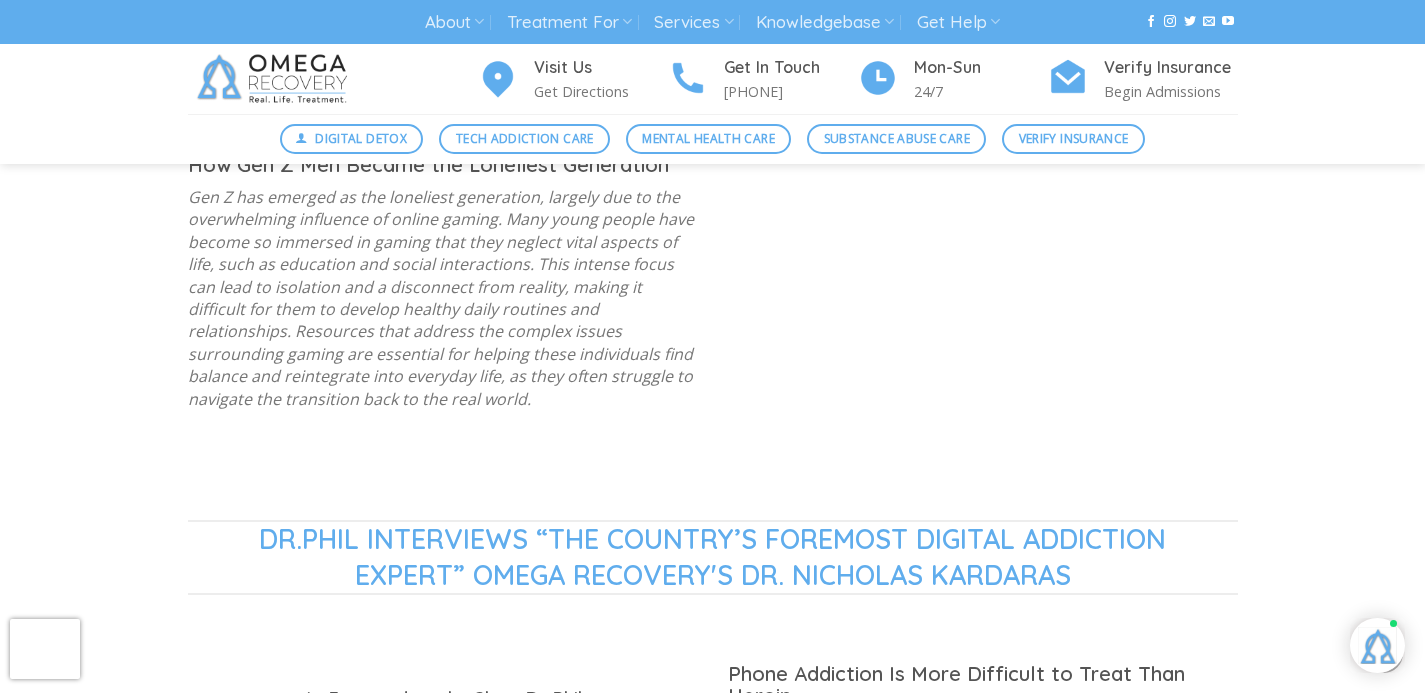 click on "Real People | Real Addictions | Real Treatment
How Gen Z Men Became the Loneliest Generation
Gen Z has emerged as the loneliest generation, largely due to the overwhelming influence of online gaming. Many young people have become so immersed in gaming that they neglect vital aspects of life, such as education and social interactions. This intense focus can lead to isolation and a disconnect from reality, making it difficult for them to develop healthy daily routines and relationships. Resources that address the complex issues surrounding gaming are essential for helping these individuals find balance and reintegrate into everyday life, as they often struggle to navigate the transition back to the real world.
As Featured on the popular Youtube Channel" at bounding box center [712, 793] 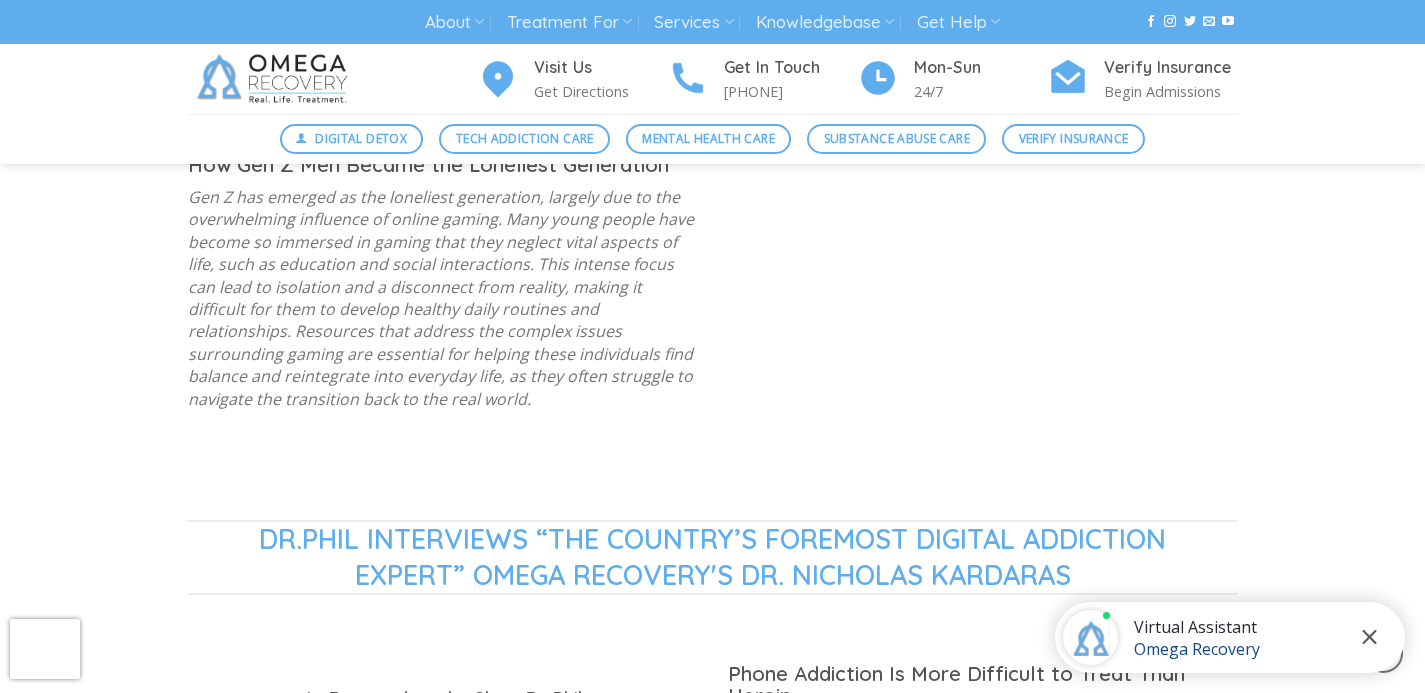 click 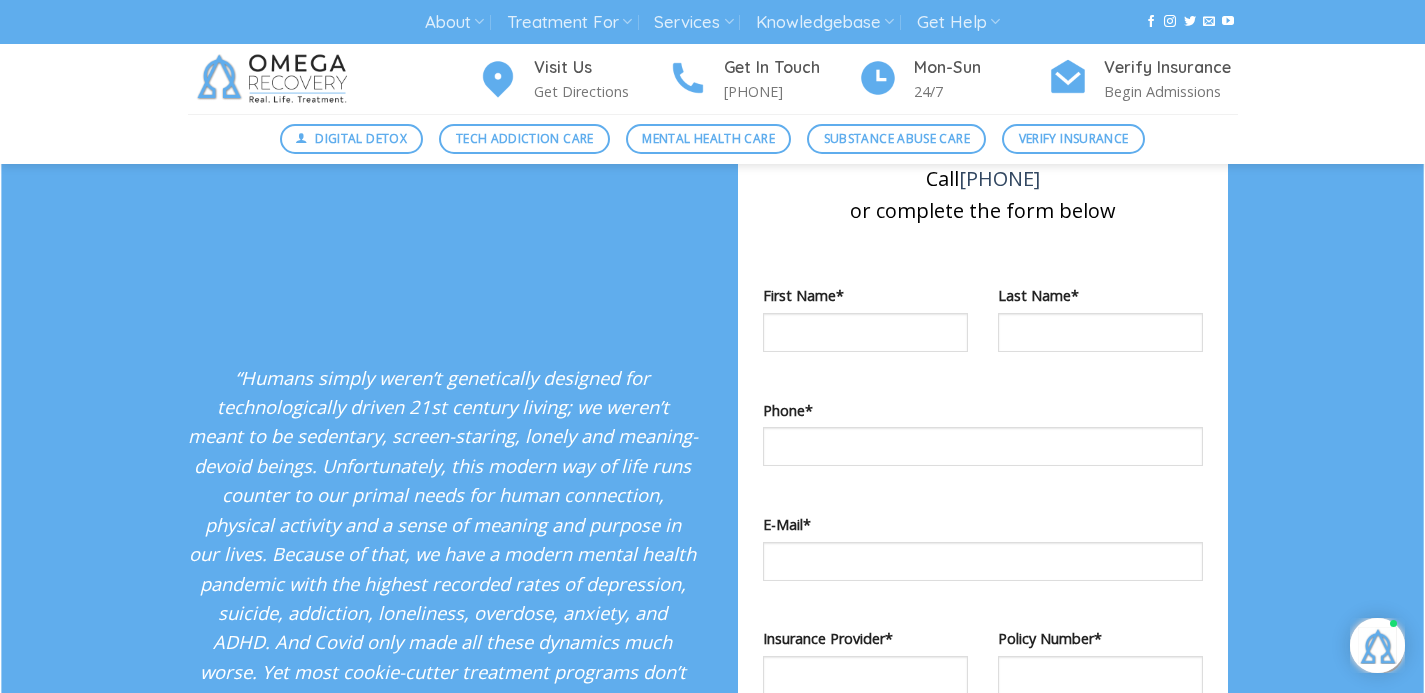 scroll, scrollTop: 3265, scrollLeft: 0, axis: vertical 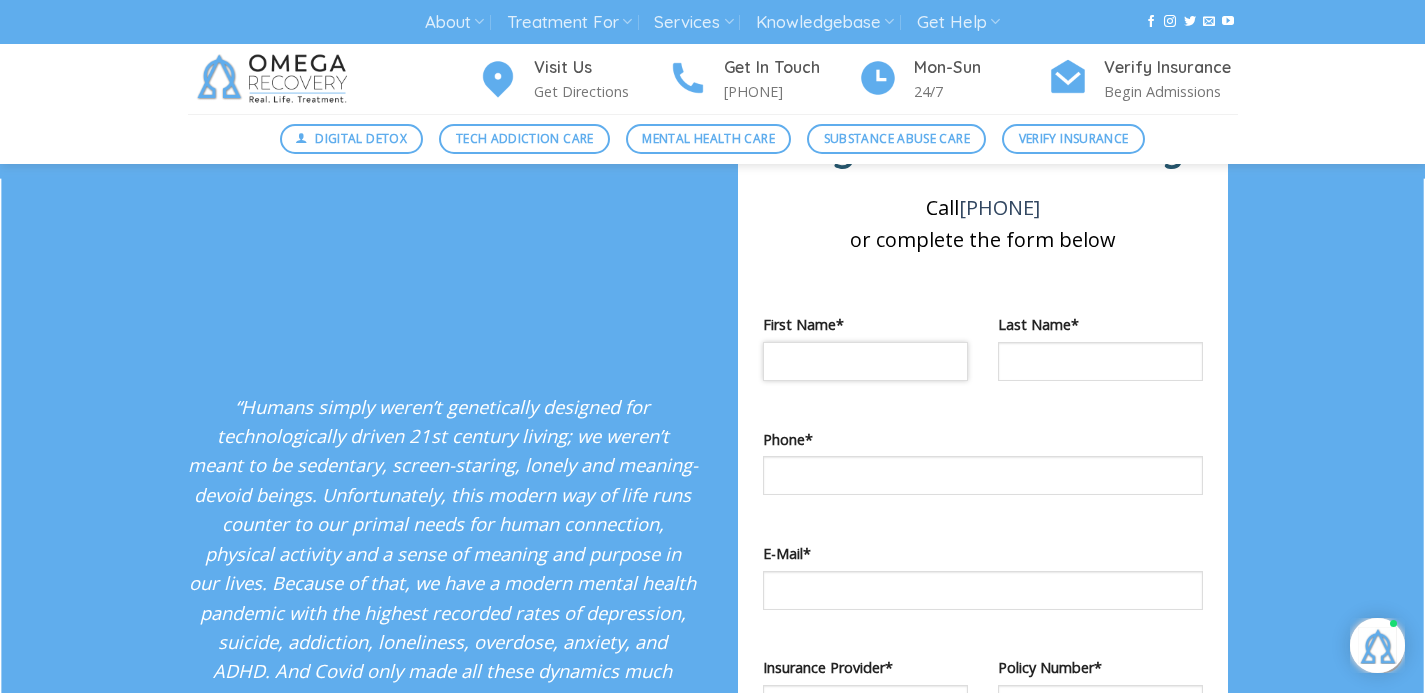 click at bounding box center (865, 361) 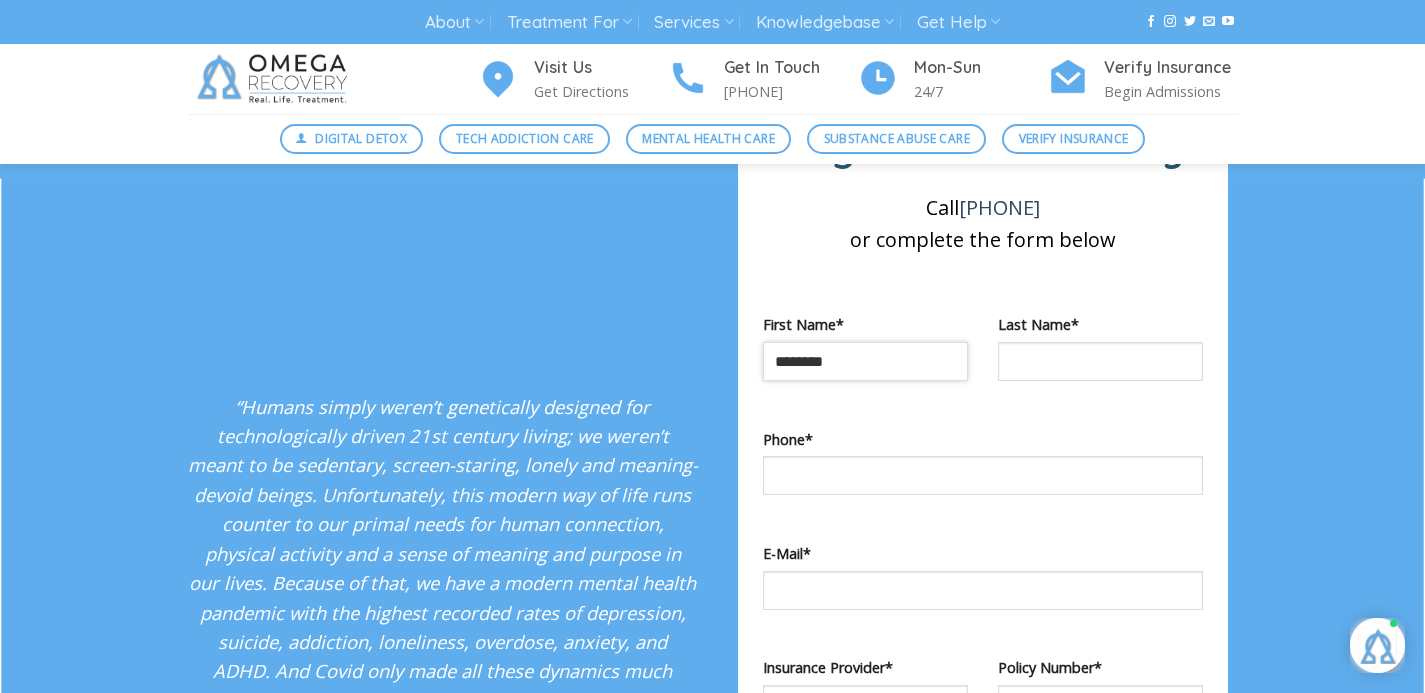 type on "********" 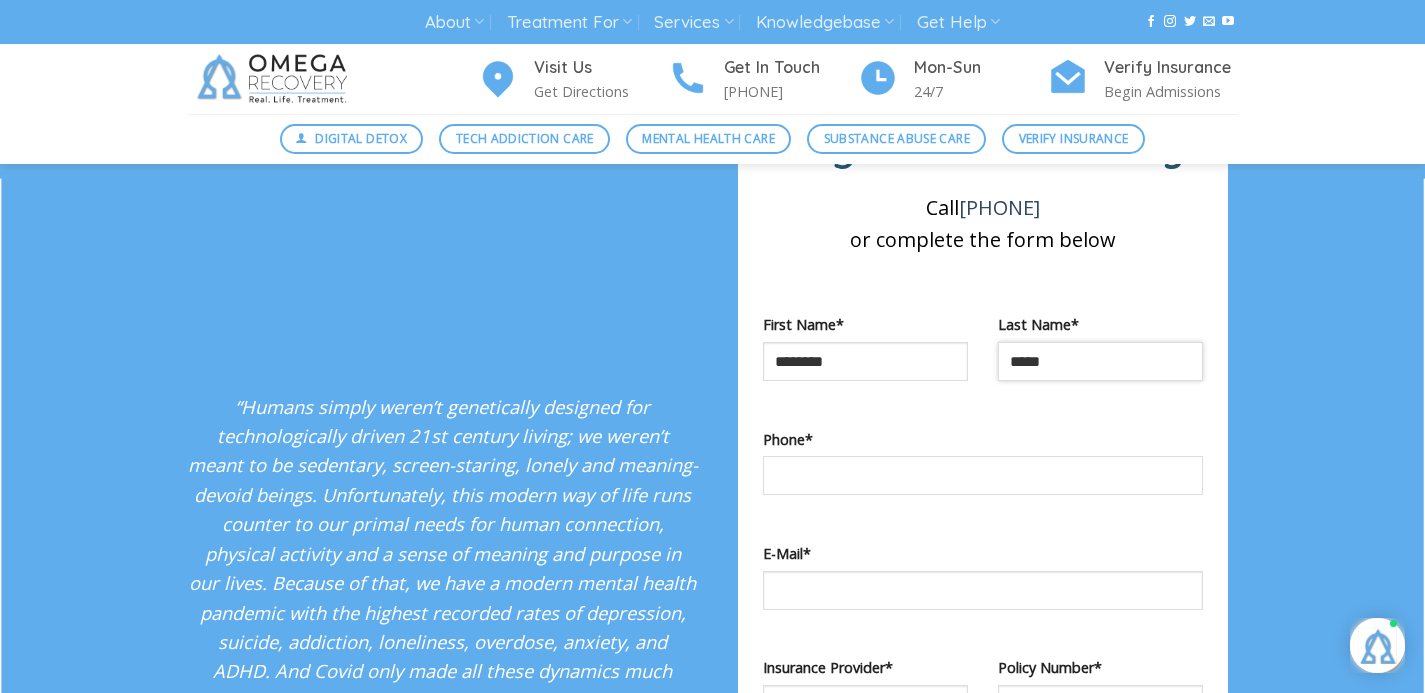 type on "*****" 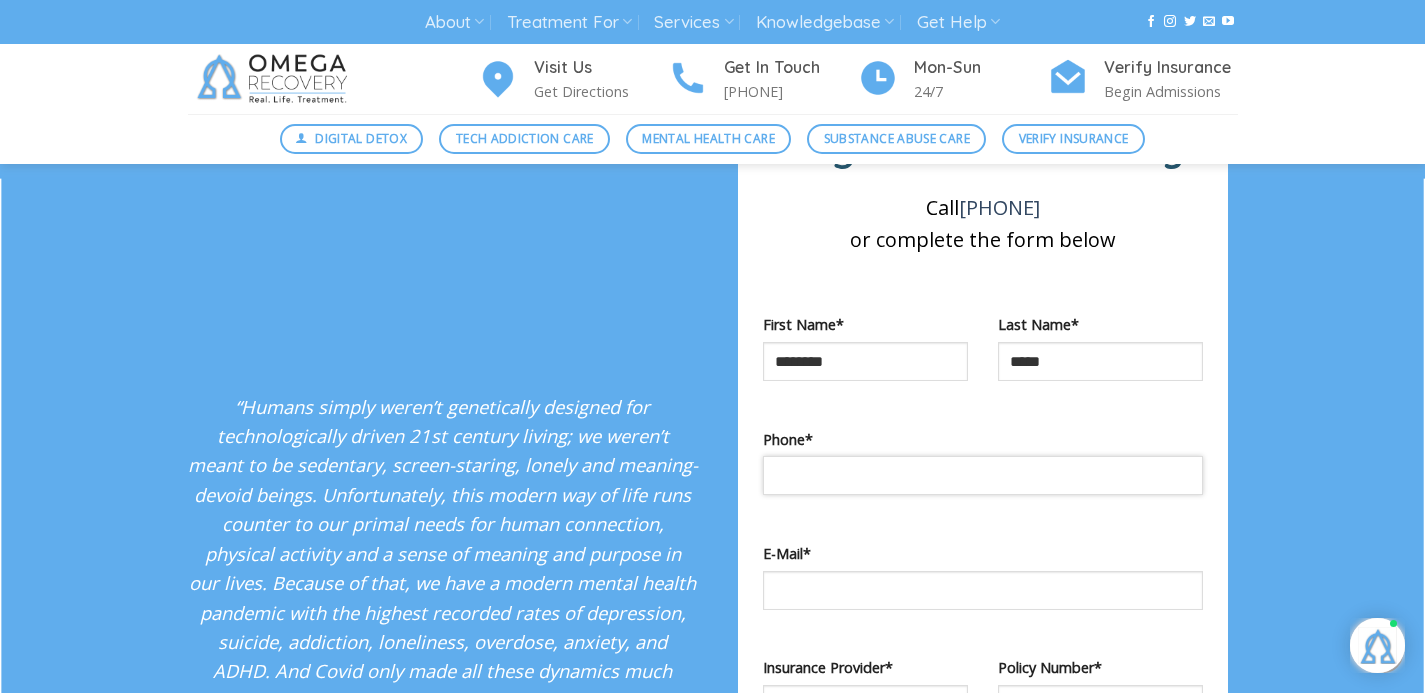 click at bounding box center [983, 475] 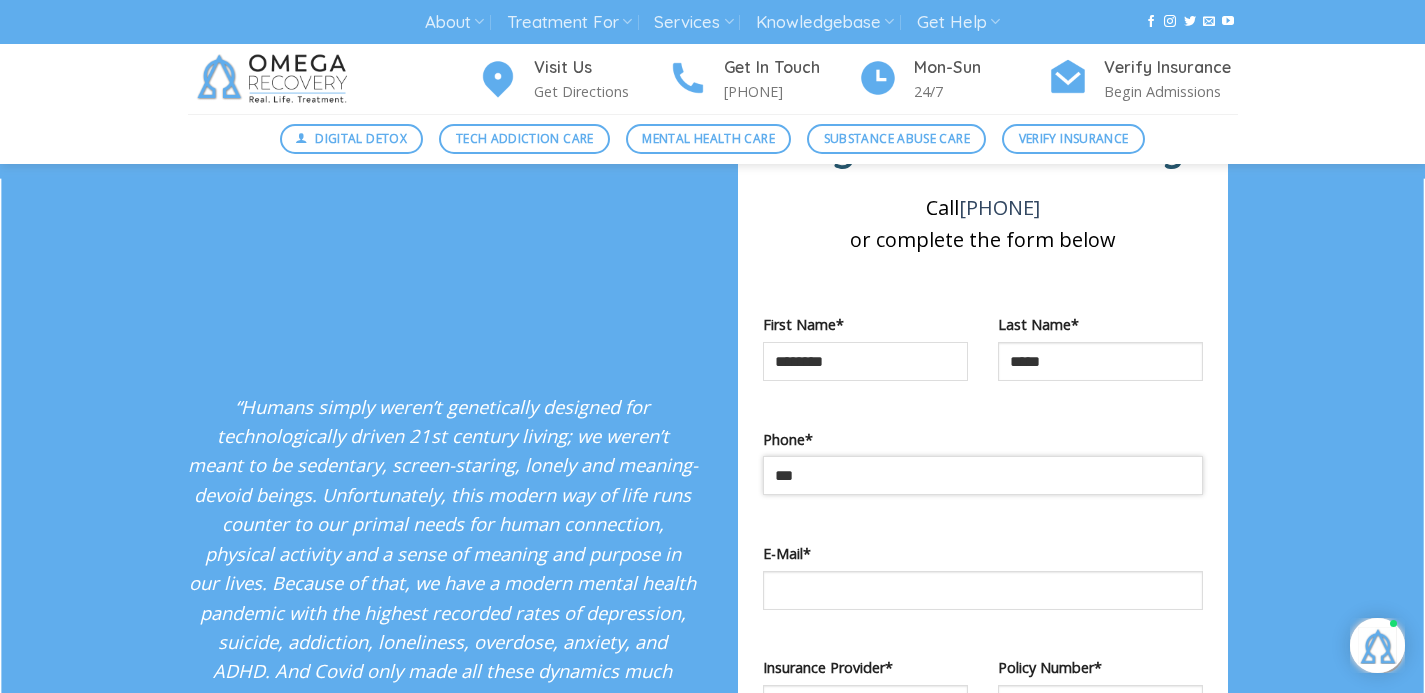 type on "**********" 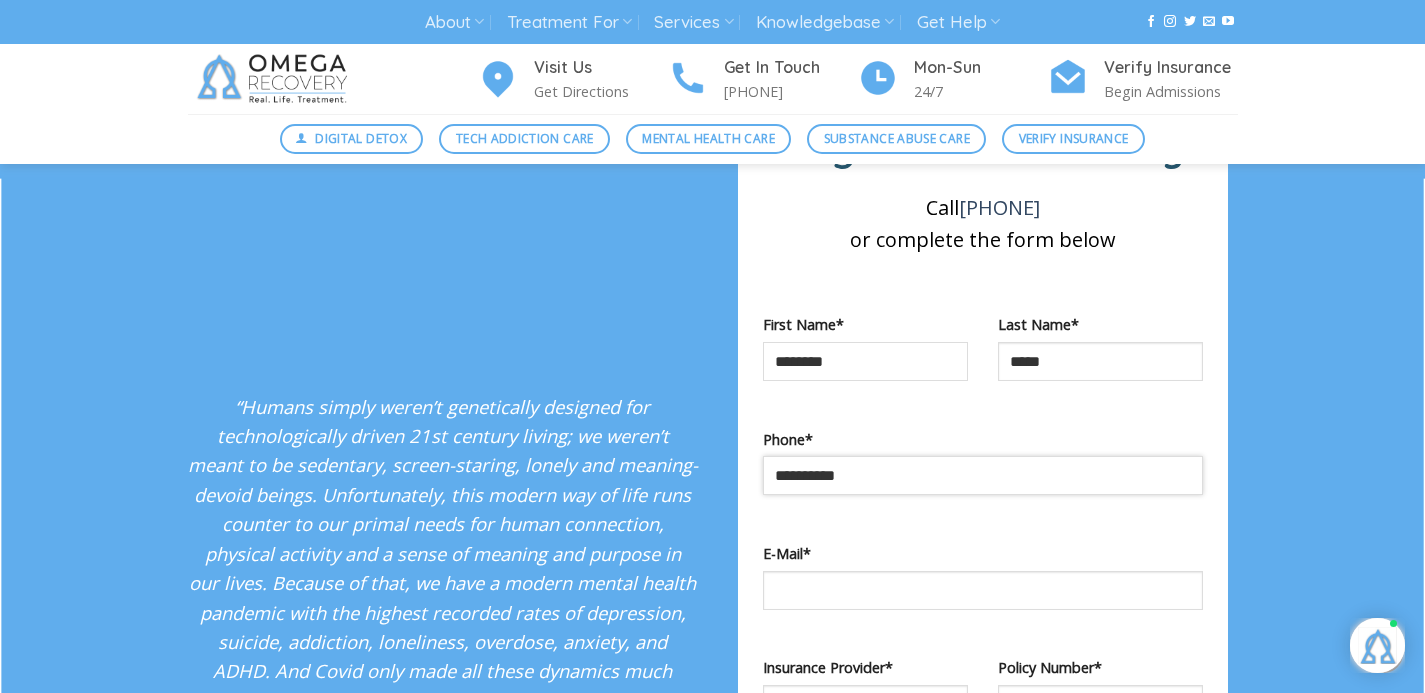type on "**********" 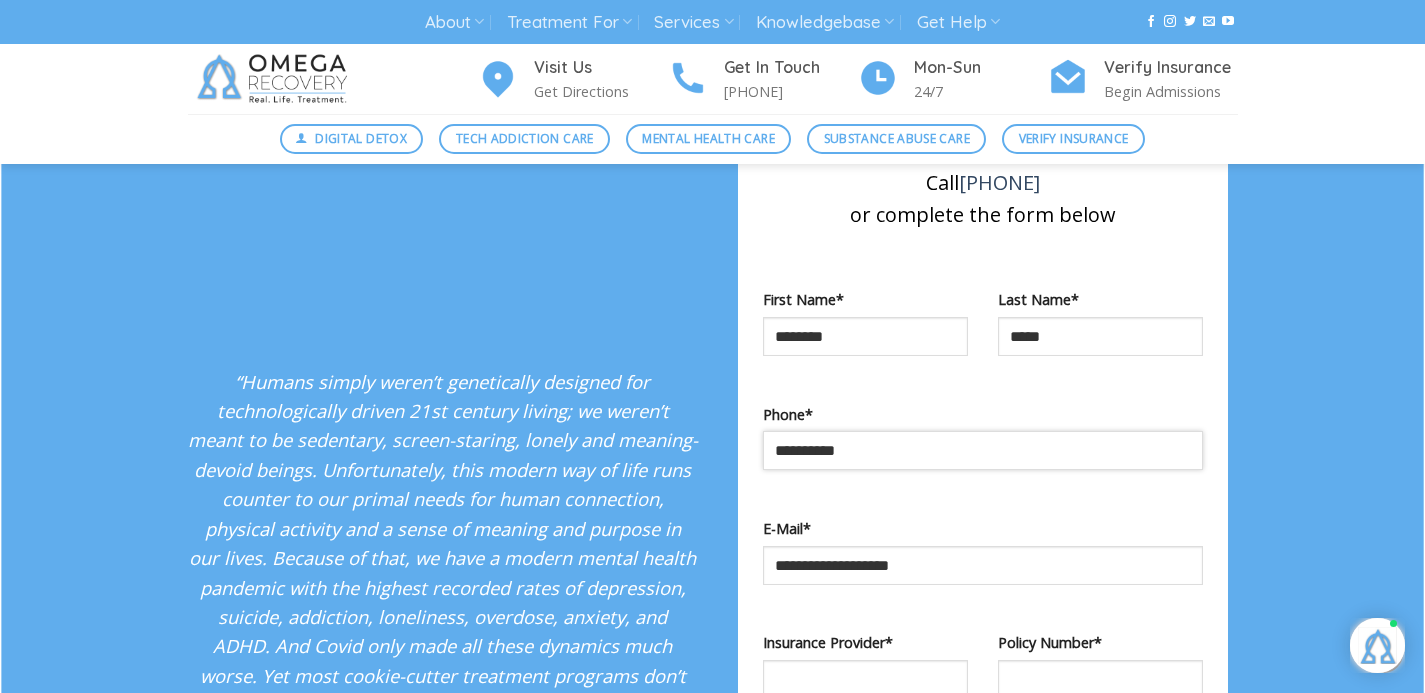 scroll, scrollTop: 3316, scrollLeft: 0, axis: vertical 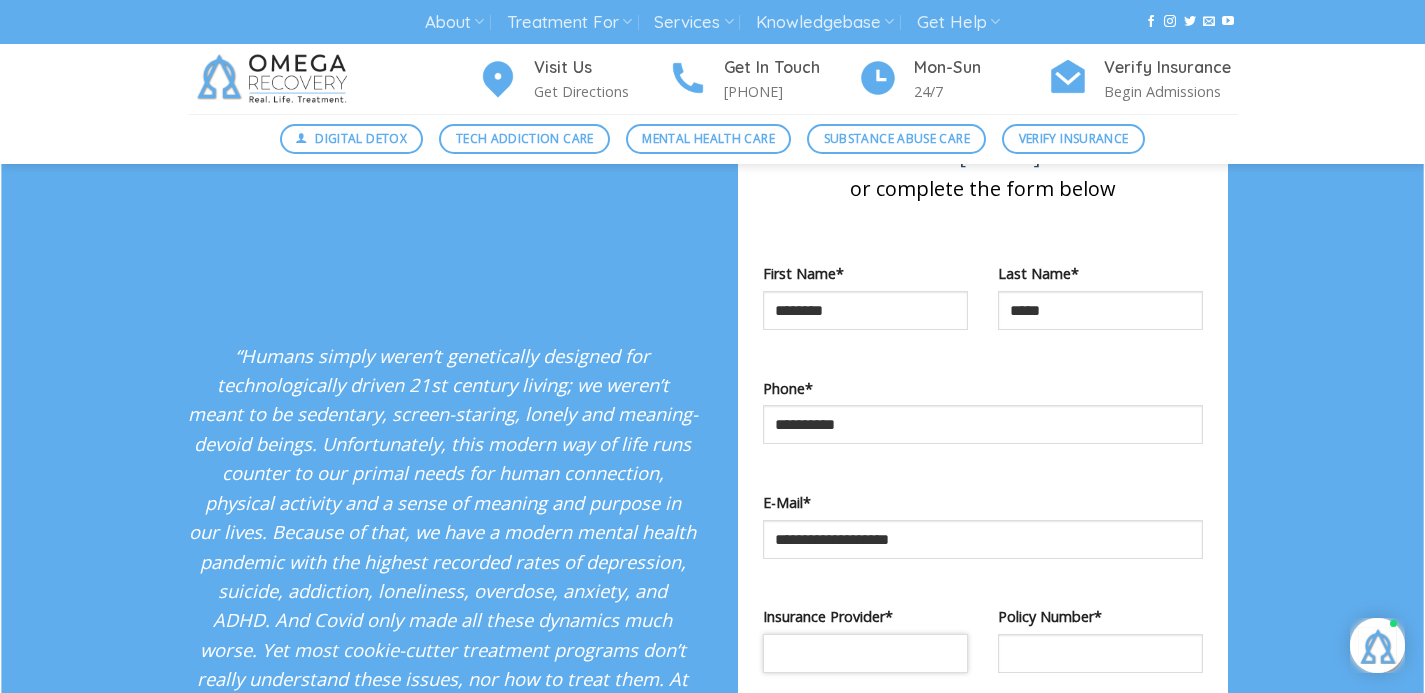 click at bounding box center [865, 653] 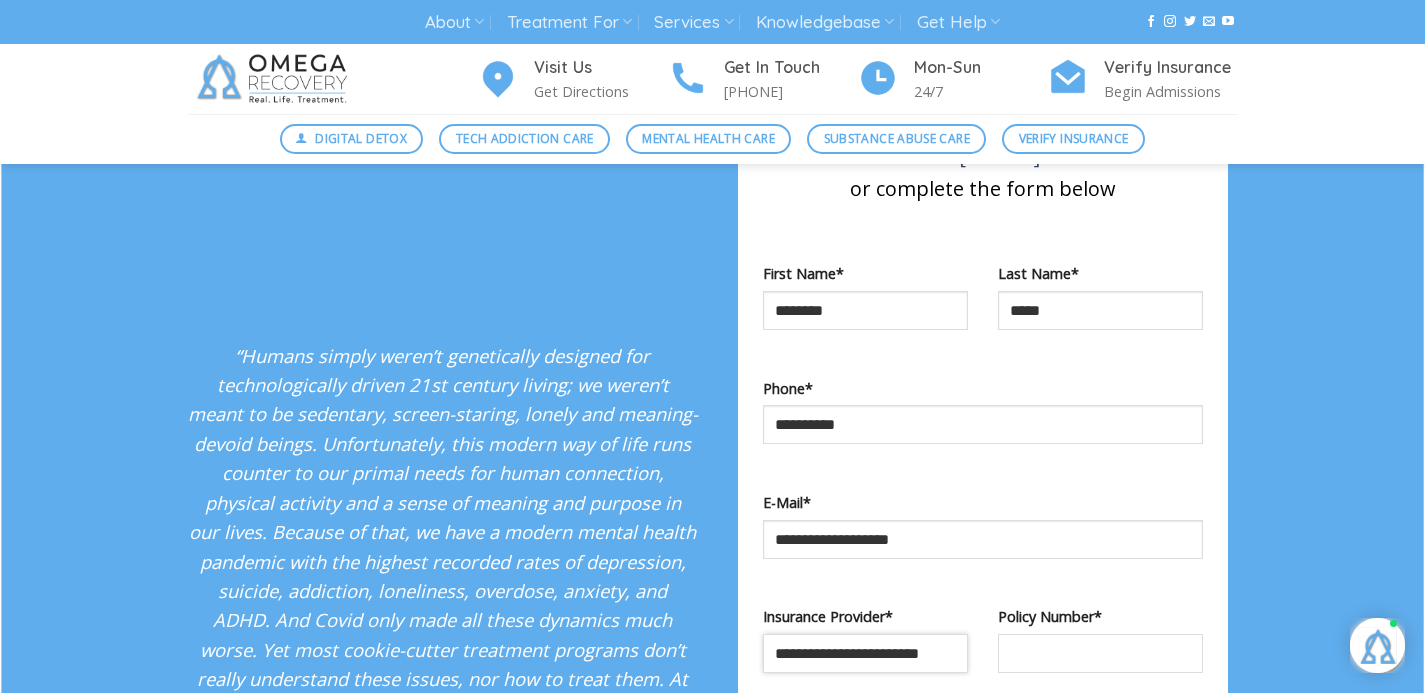 type on "**********" 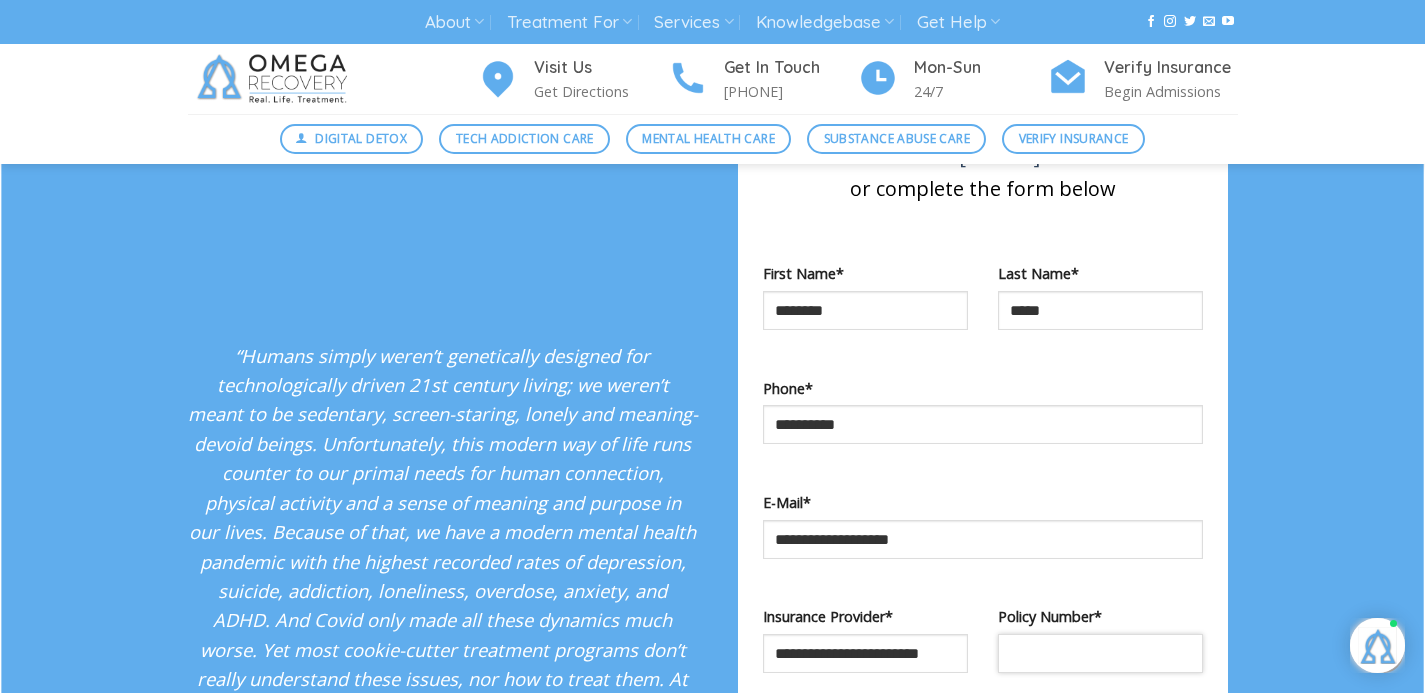 click at bounding box center (1100, 653) 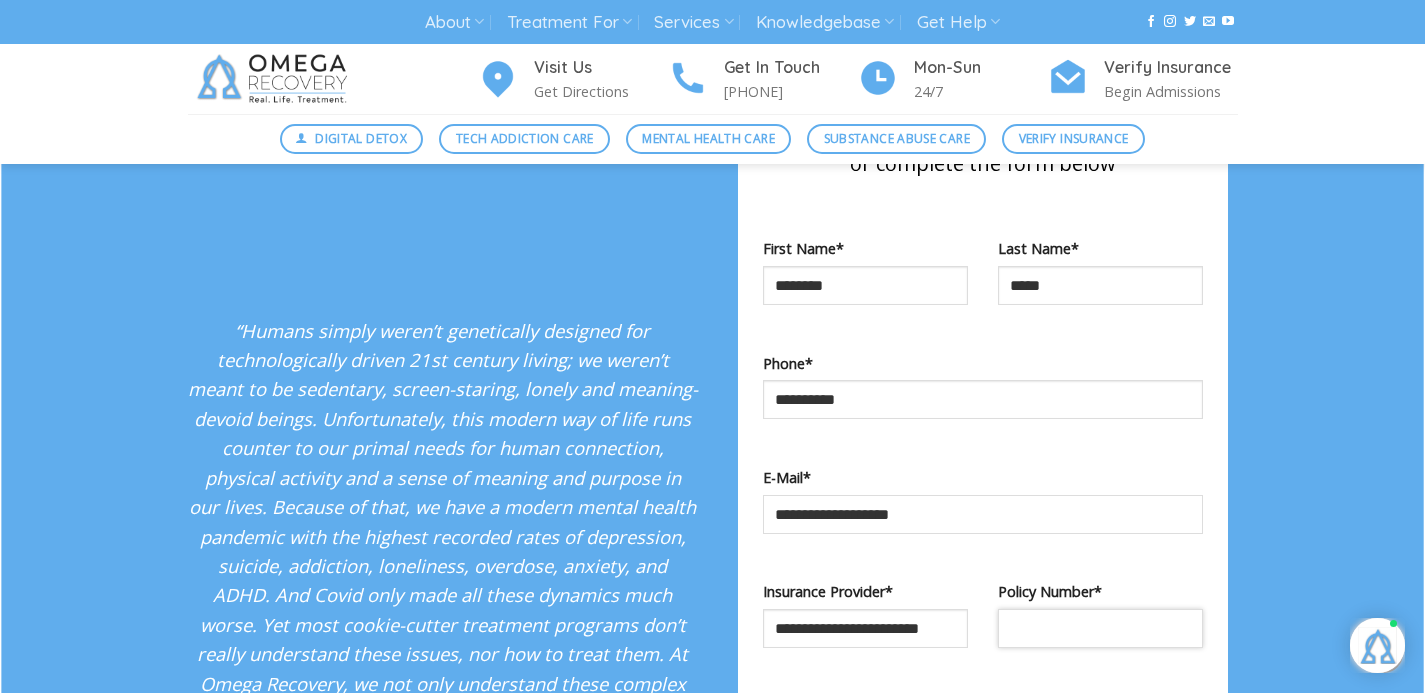 scroll, scrollTop: 3340, scrollLeft: 0, axis: vertical 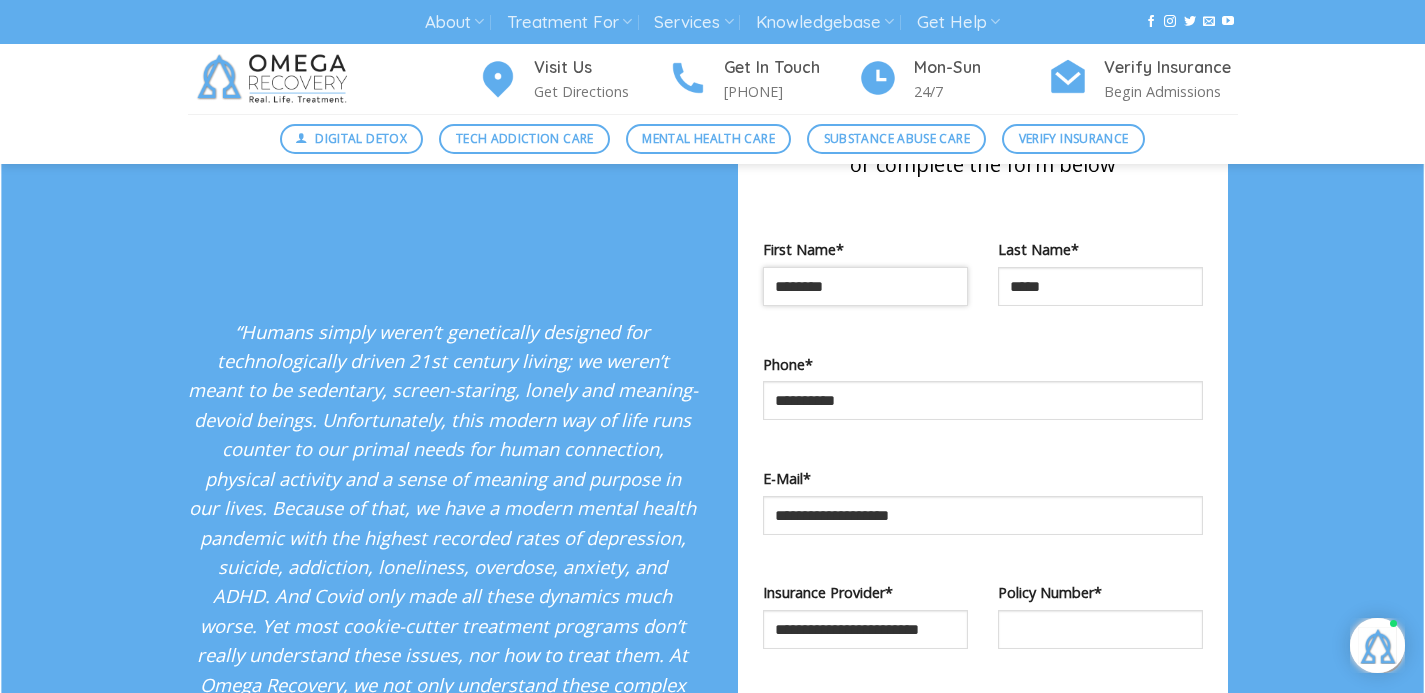 click on "********" at bounding box center [865, 286] 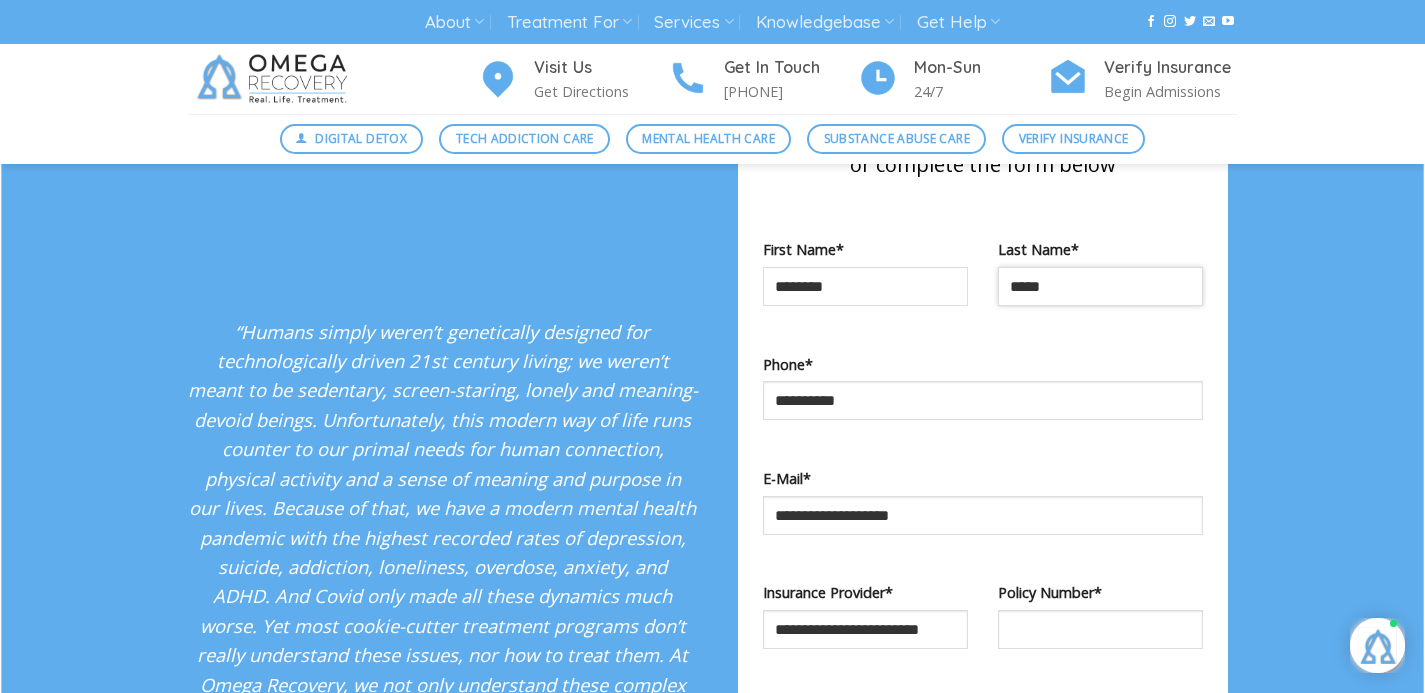 type on "**********" 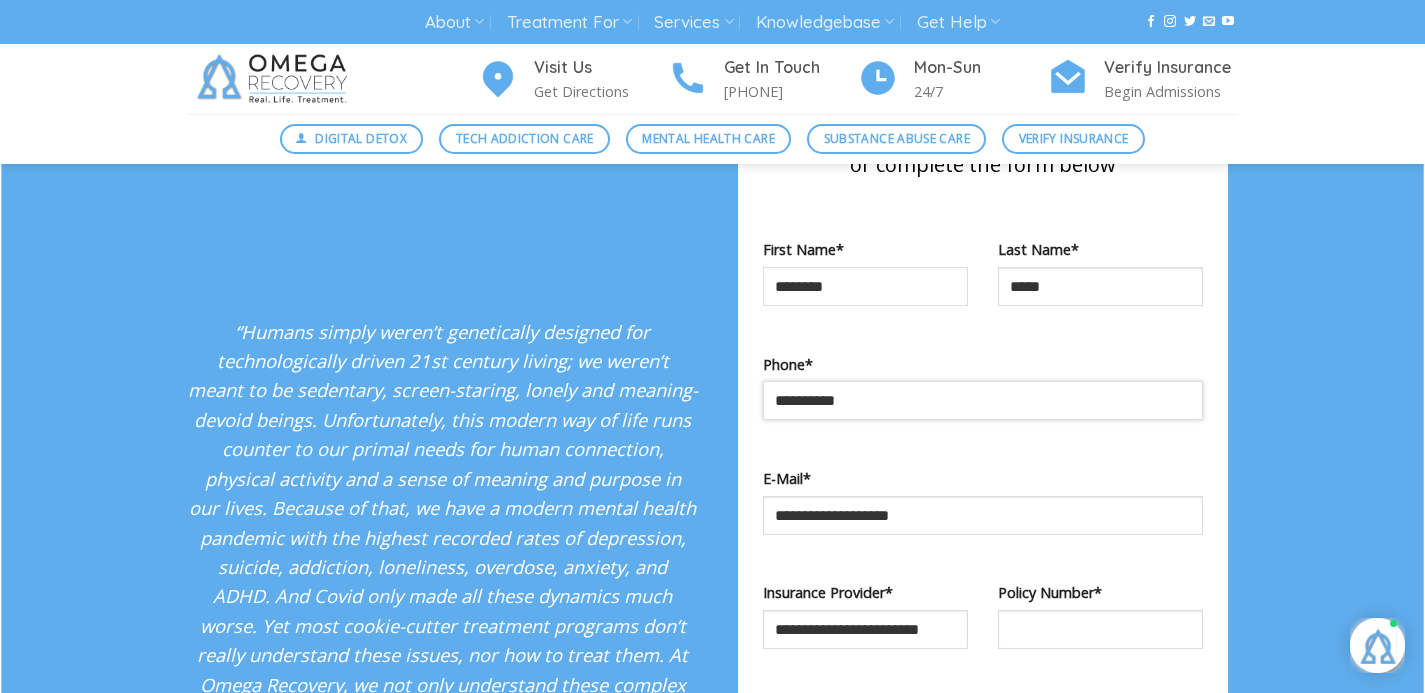 type on "**********" 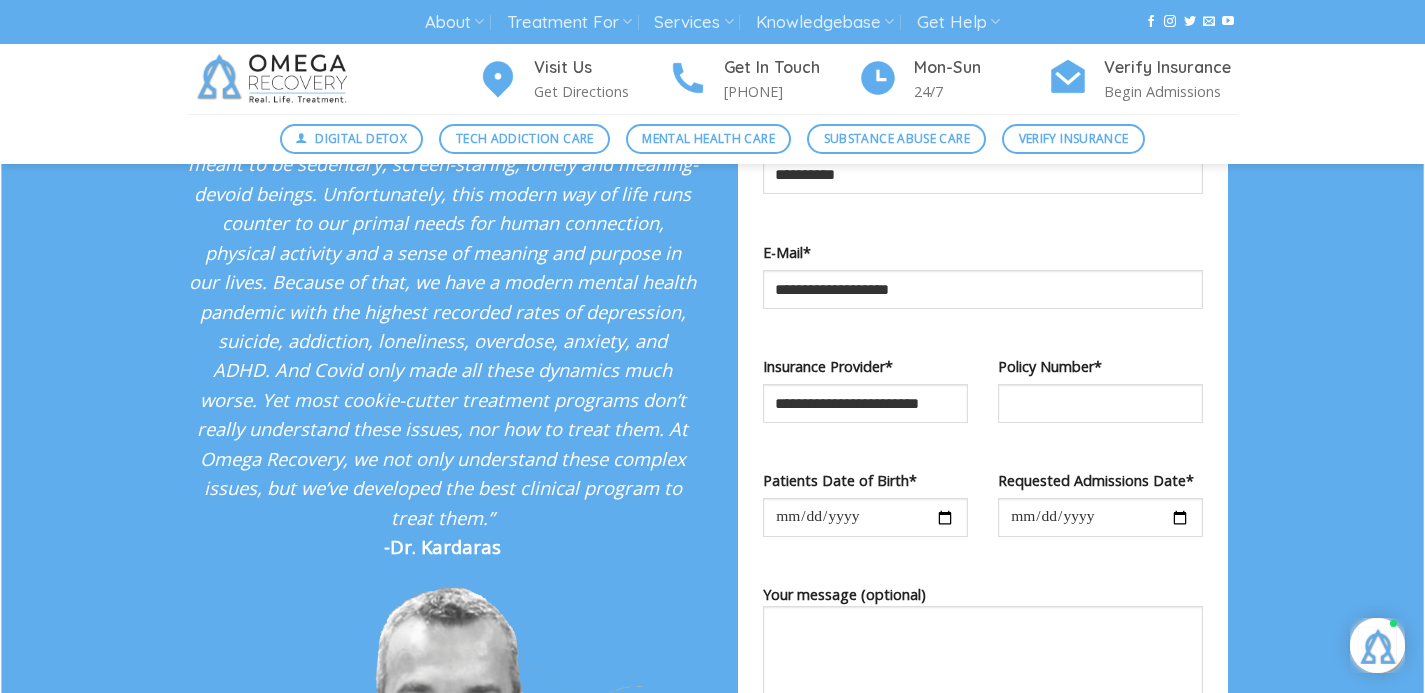 scroll, scrollTop: 3593, scrollLeft: 0, axis: vertical 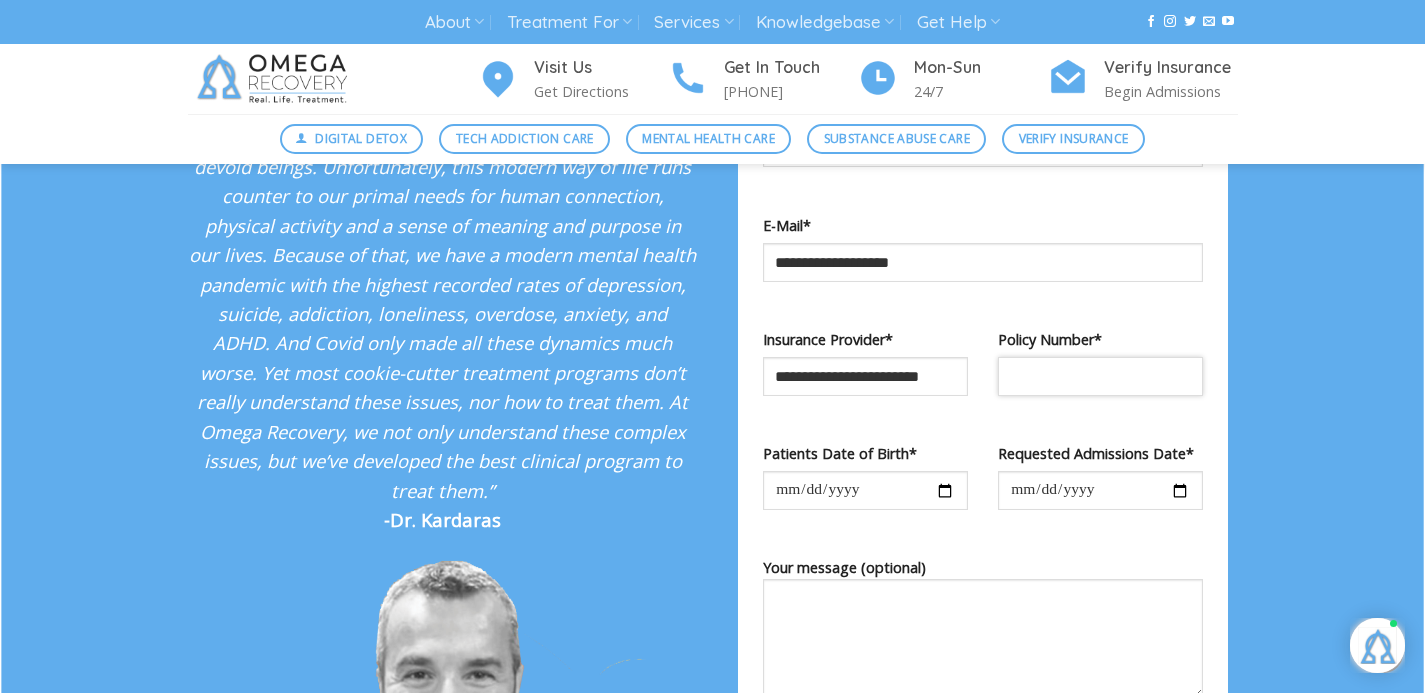 click at bounding box center [1100, 376] 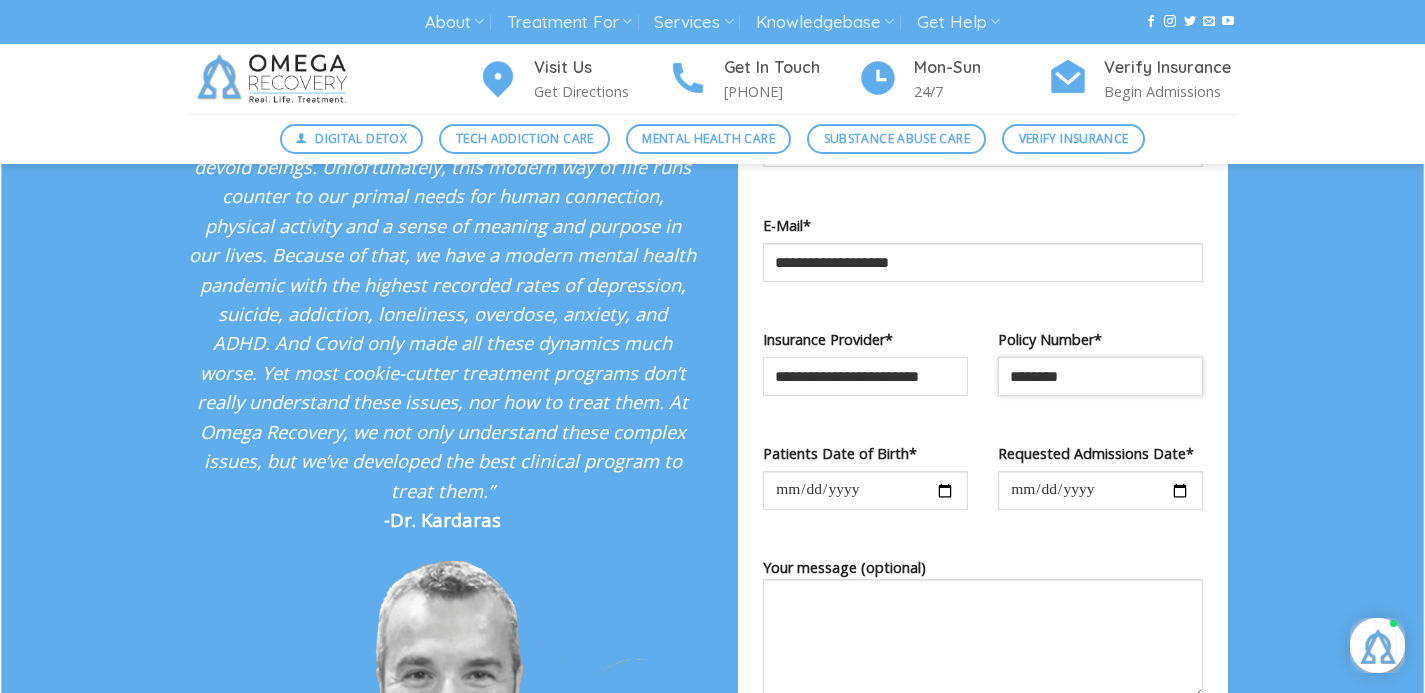 type on "********" 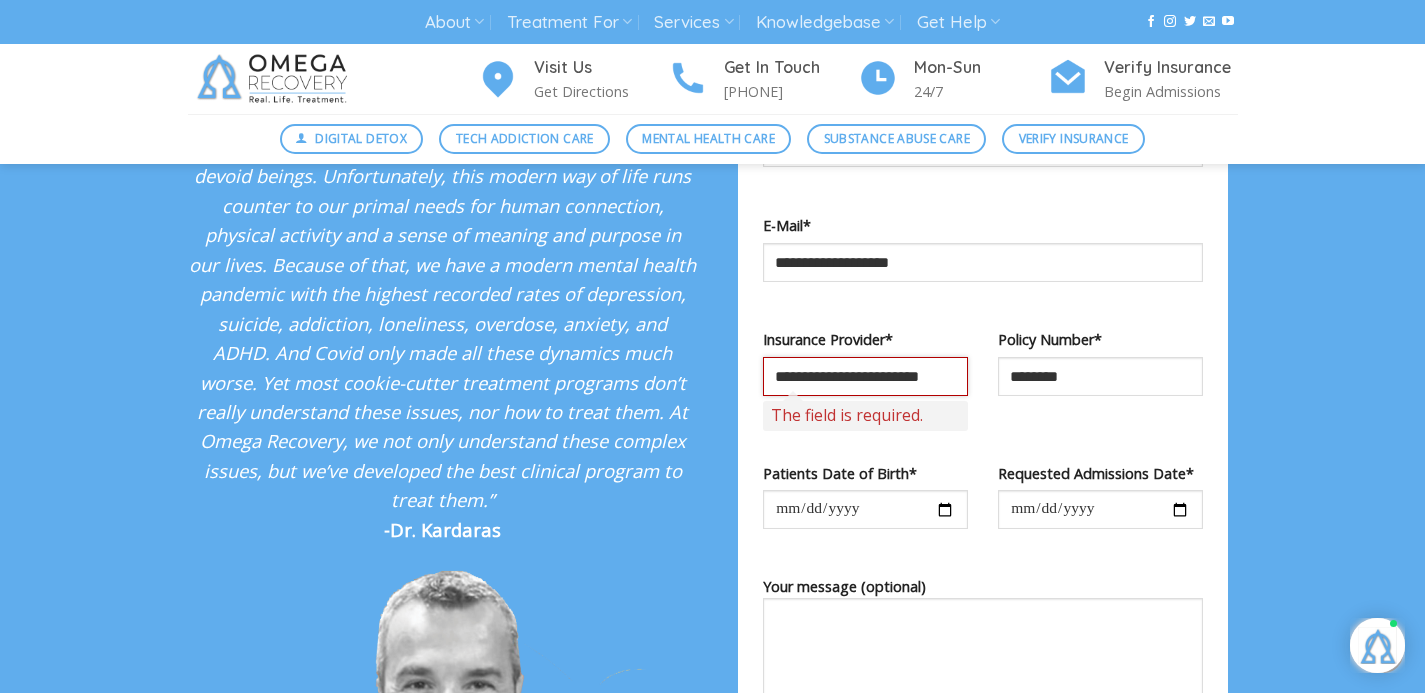 click on "**********" at bounding box center (865, 376) 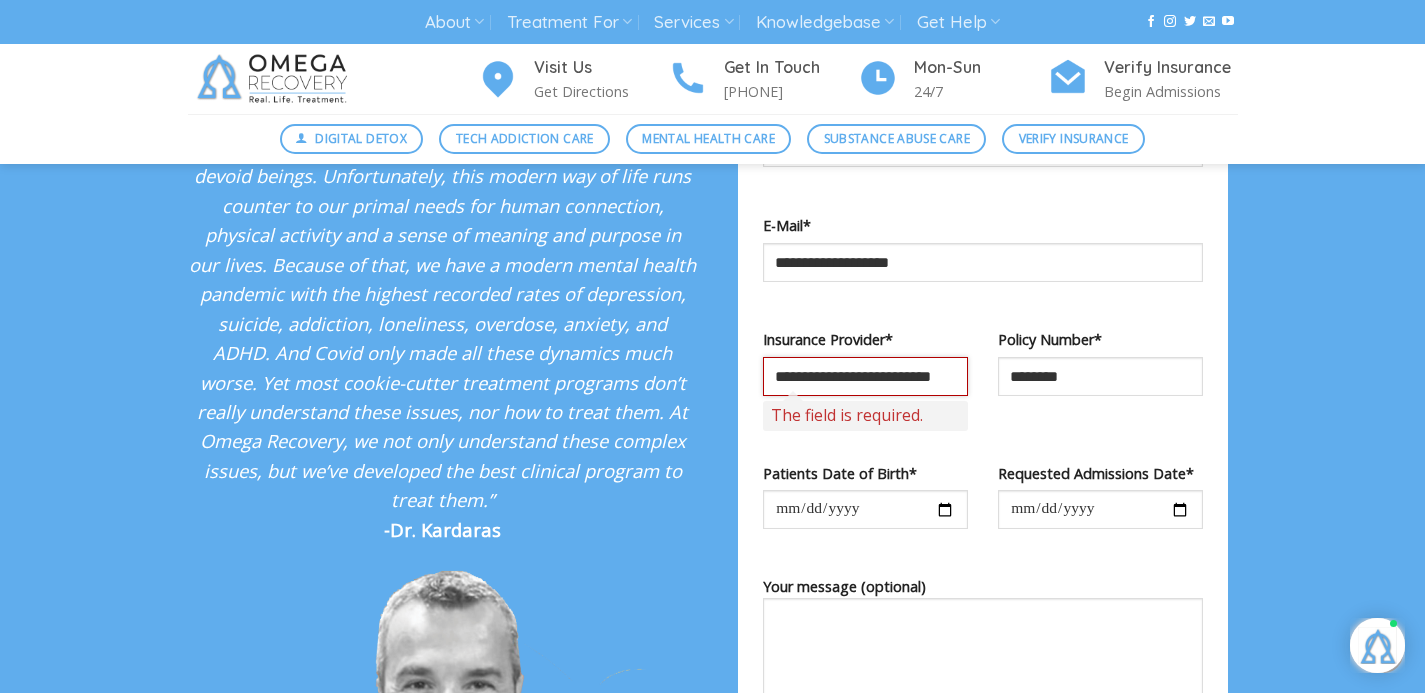 scroll, scrollTop: 0, scrollLeft: 12, axis: horizontal 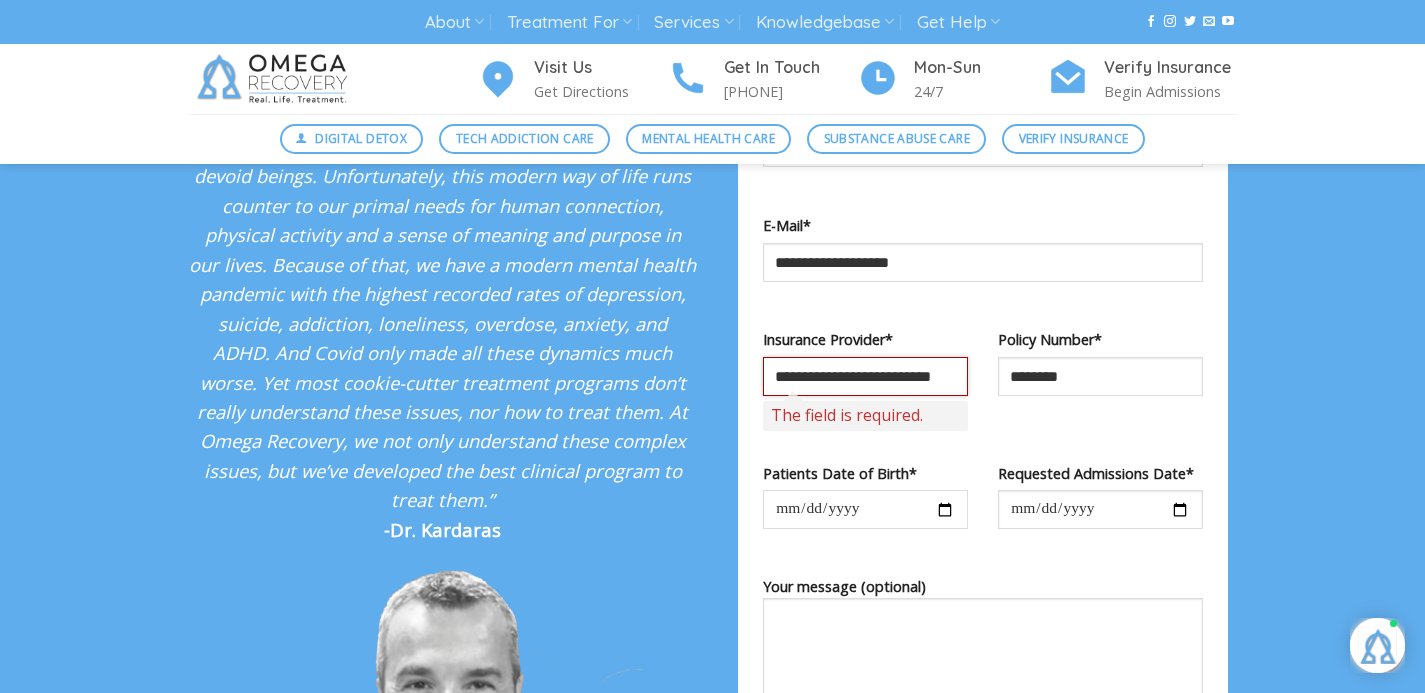 type on "**********" 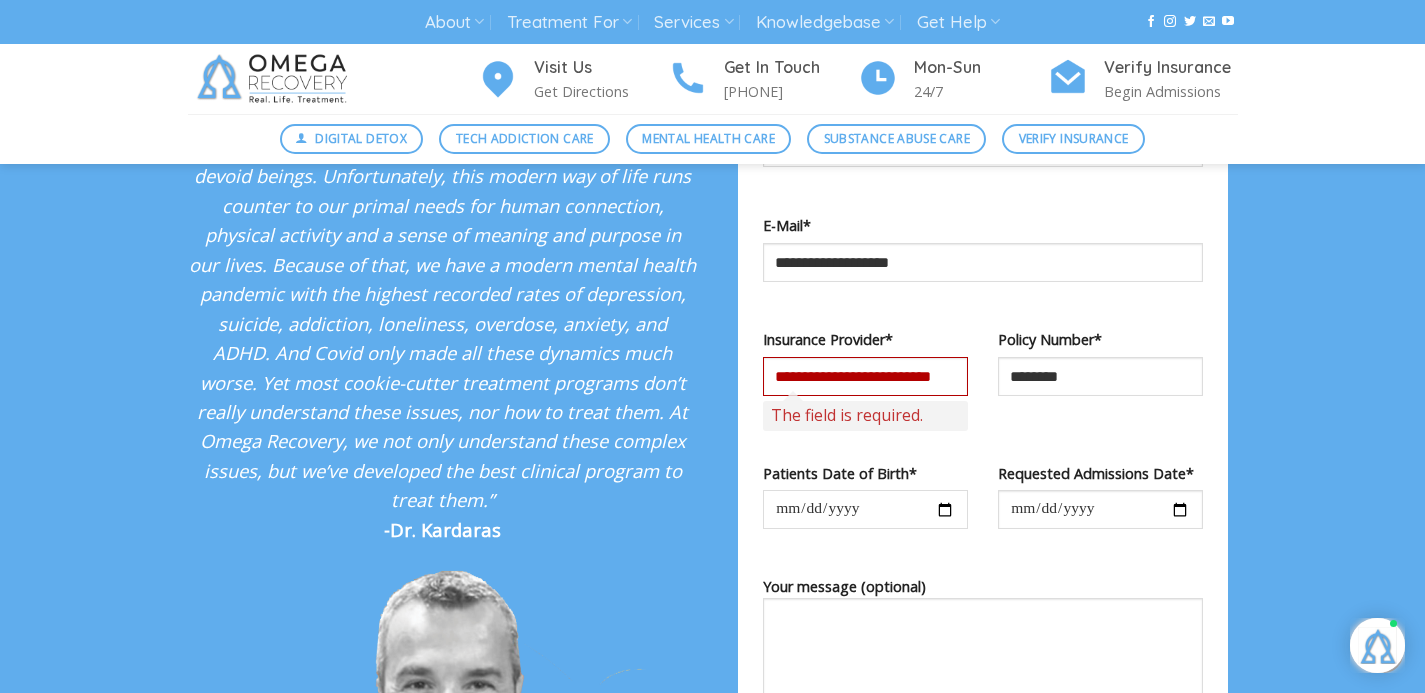 scroll, scrollTop: 0, scrollLeft: 0, axis: both 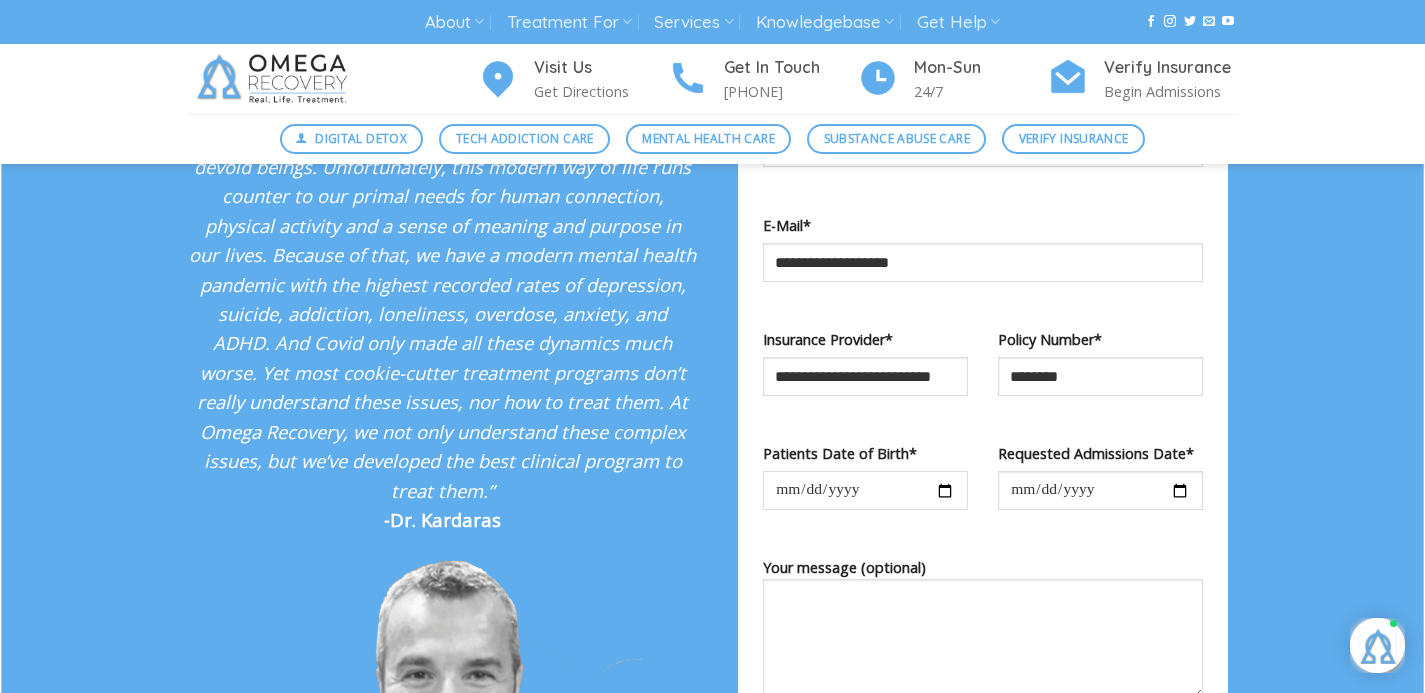 type on "**********" 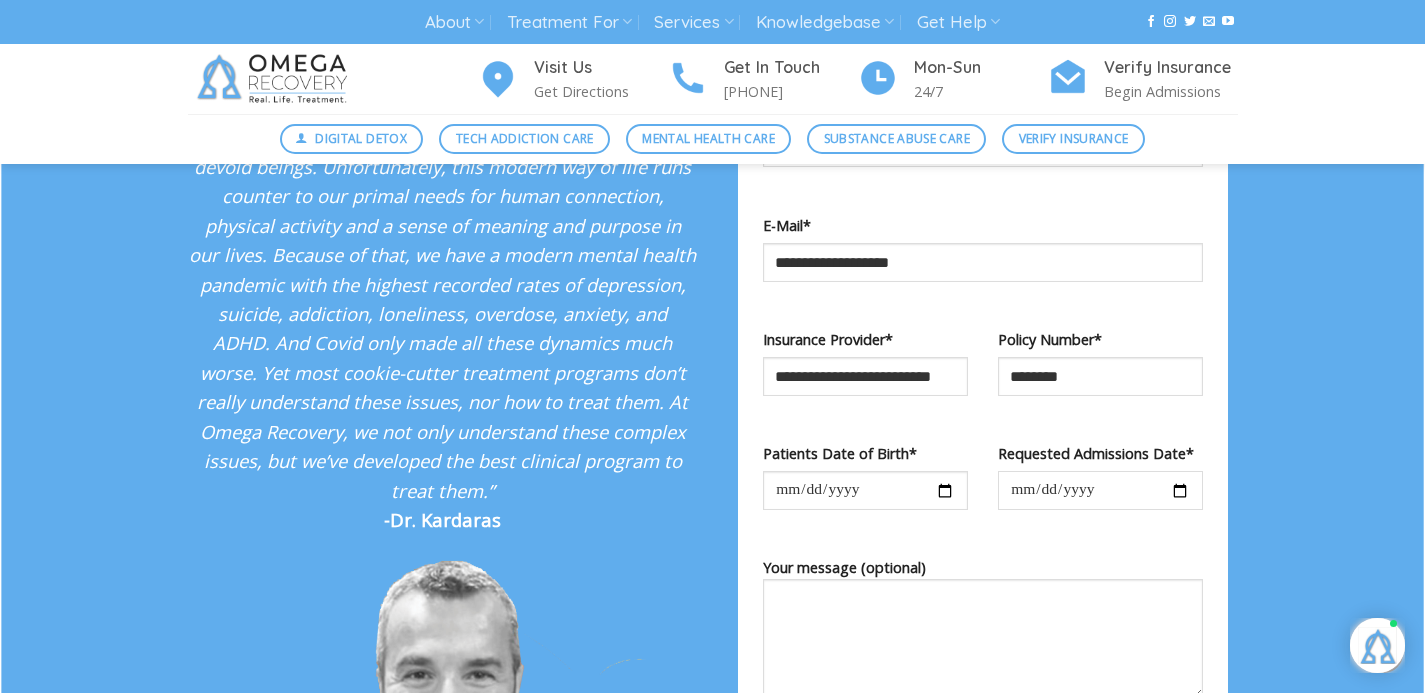 click at bounding box center (1100, 490) 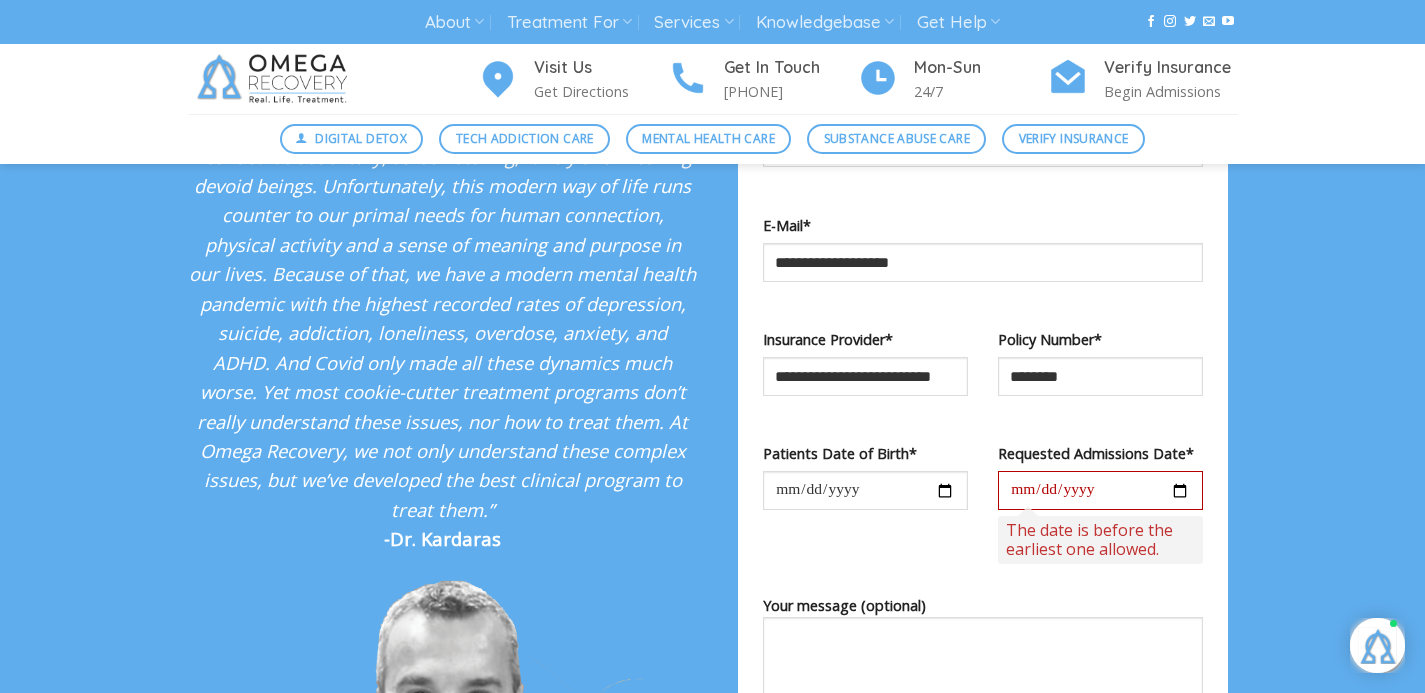 type on "**********" 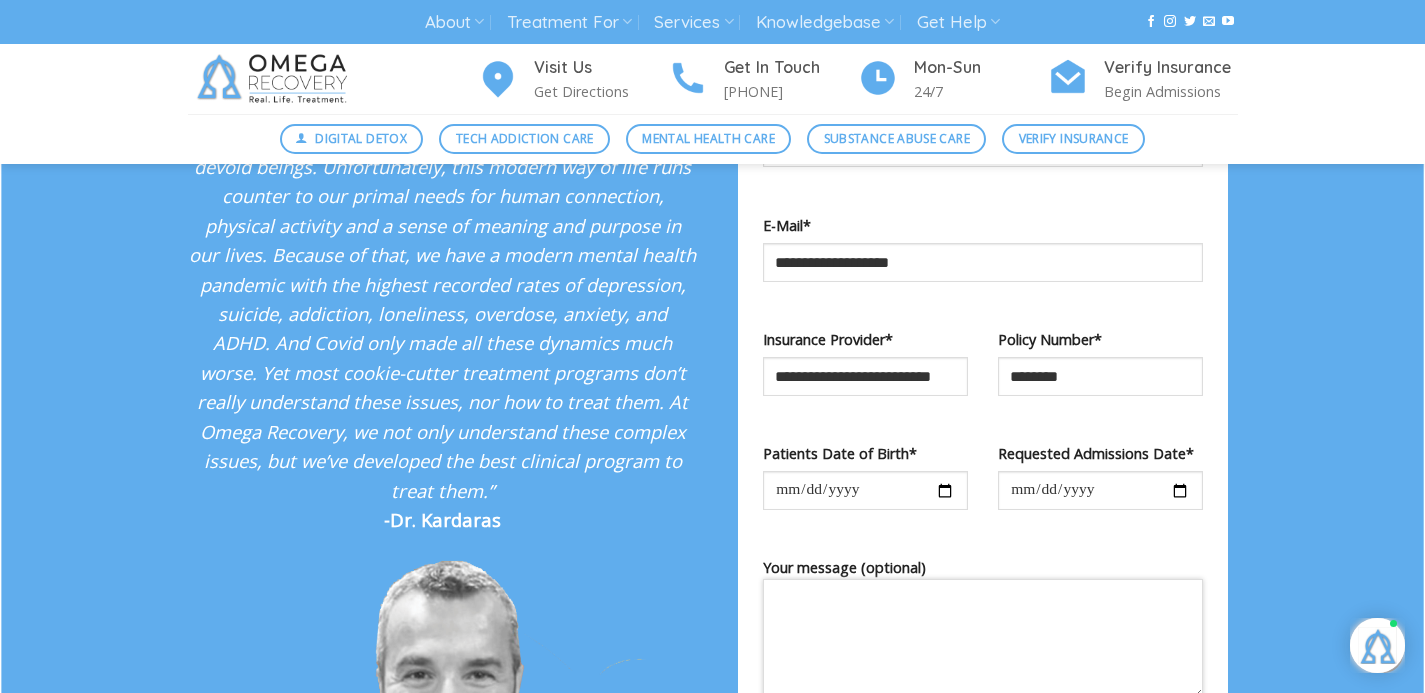 click on "Your message (optional)" at bounding box center [983, 639] 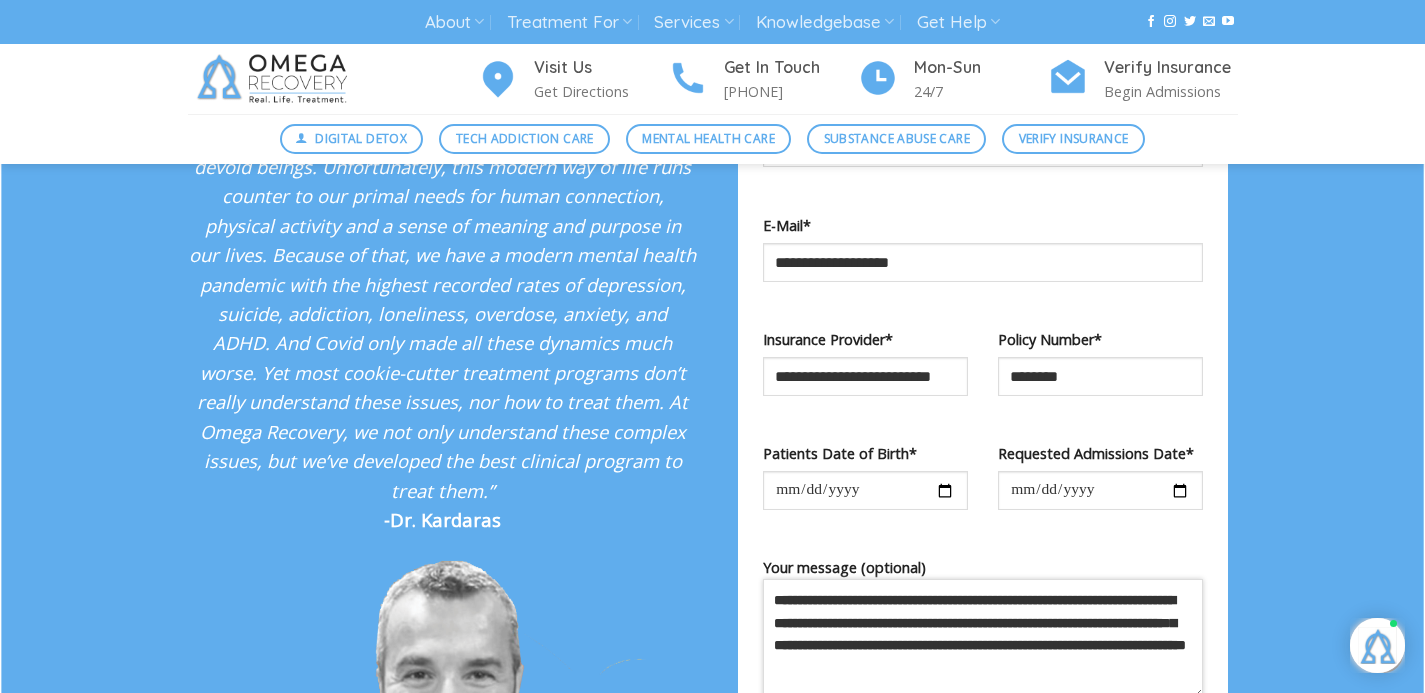 scroll, scrollTop: 3598, scrollLeft: 0, axis: vertical 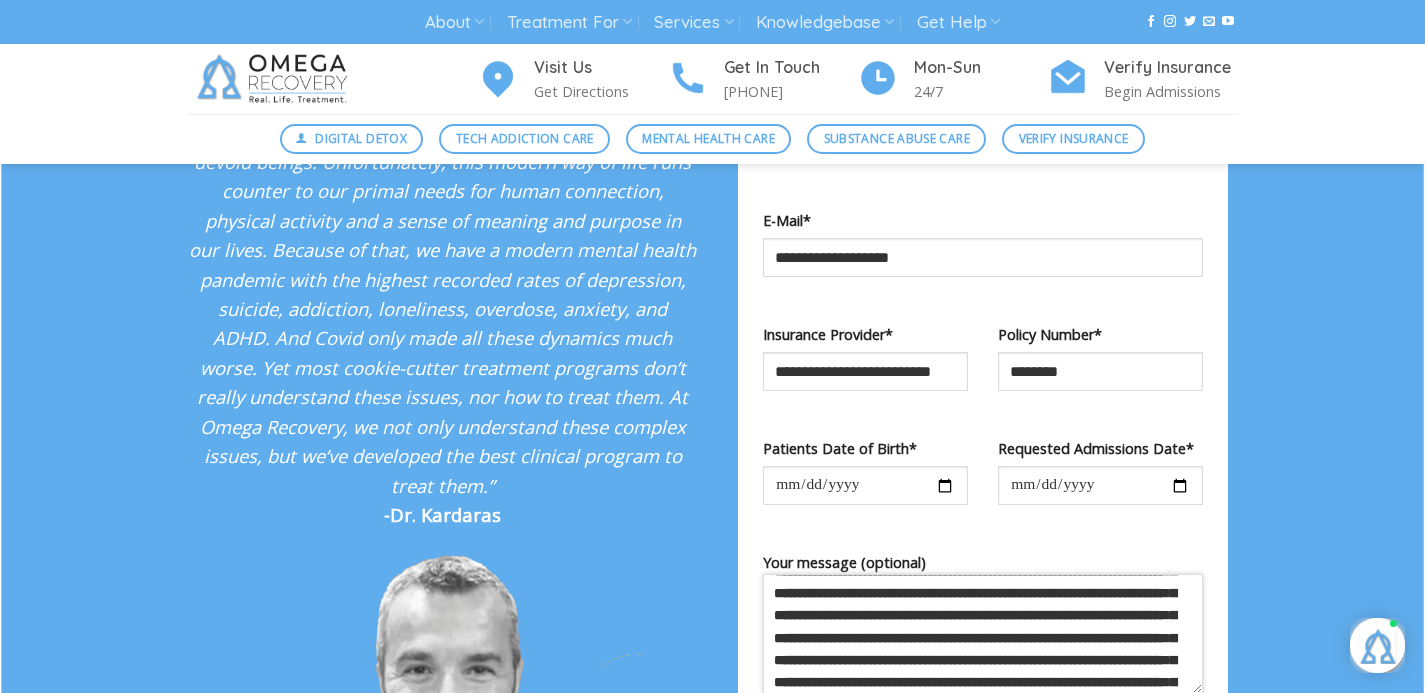 click on "**********" at bounding box center [983, 634] 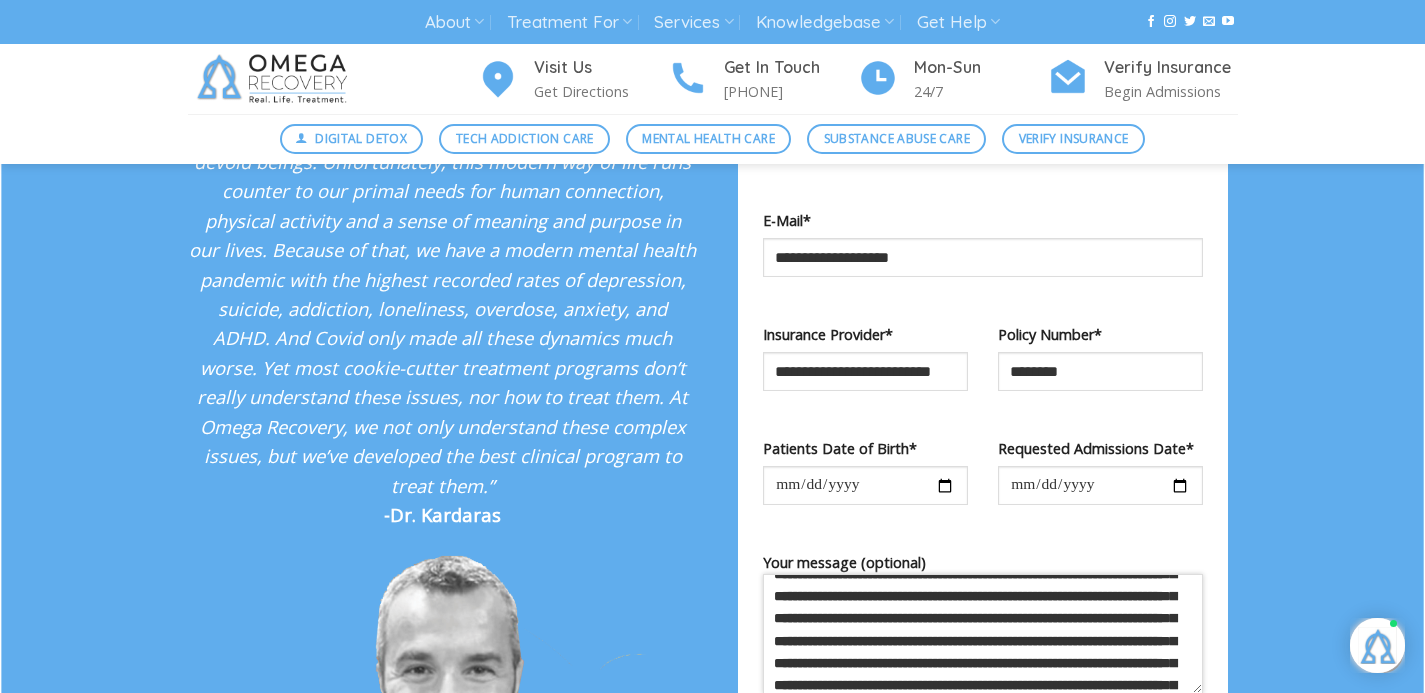 scroll, scrollTop: 112, scrollLeft: 0, axis: vertical 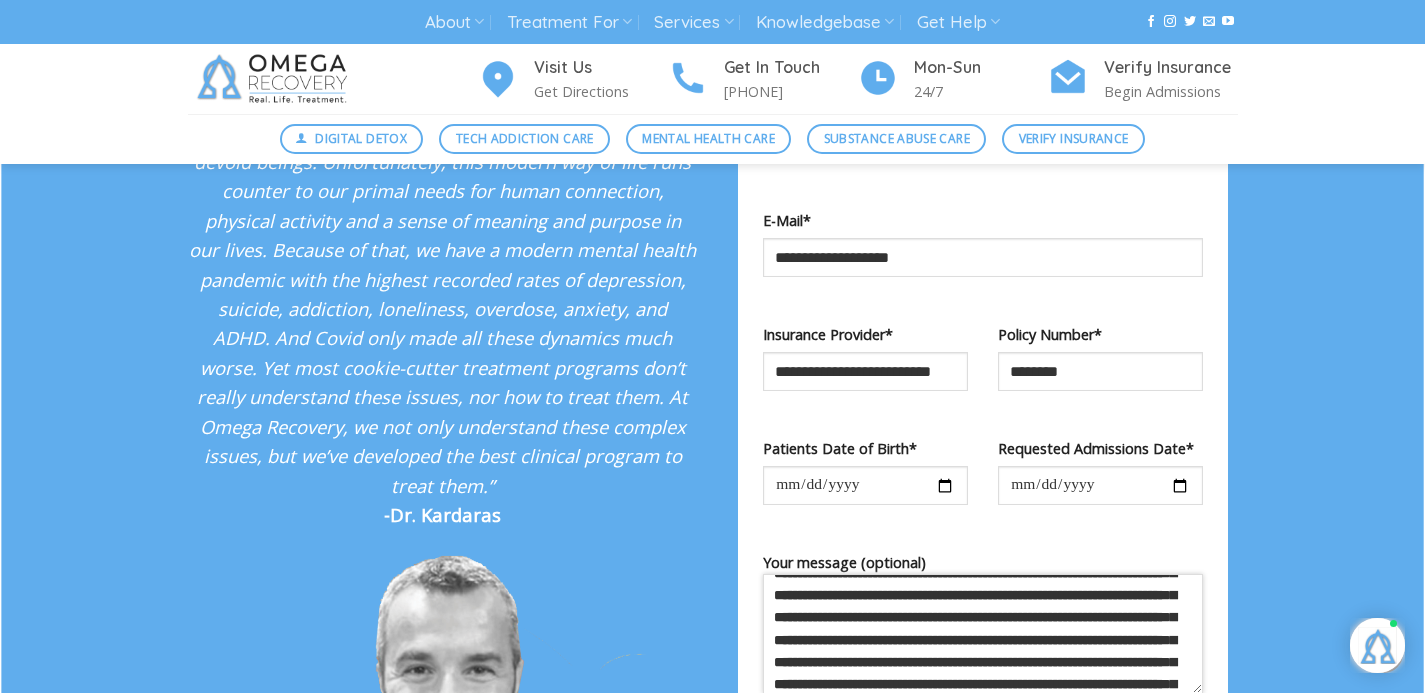 click on "**********" at bounding box center [983, 634] 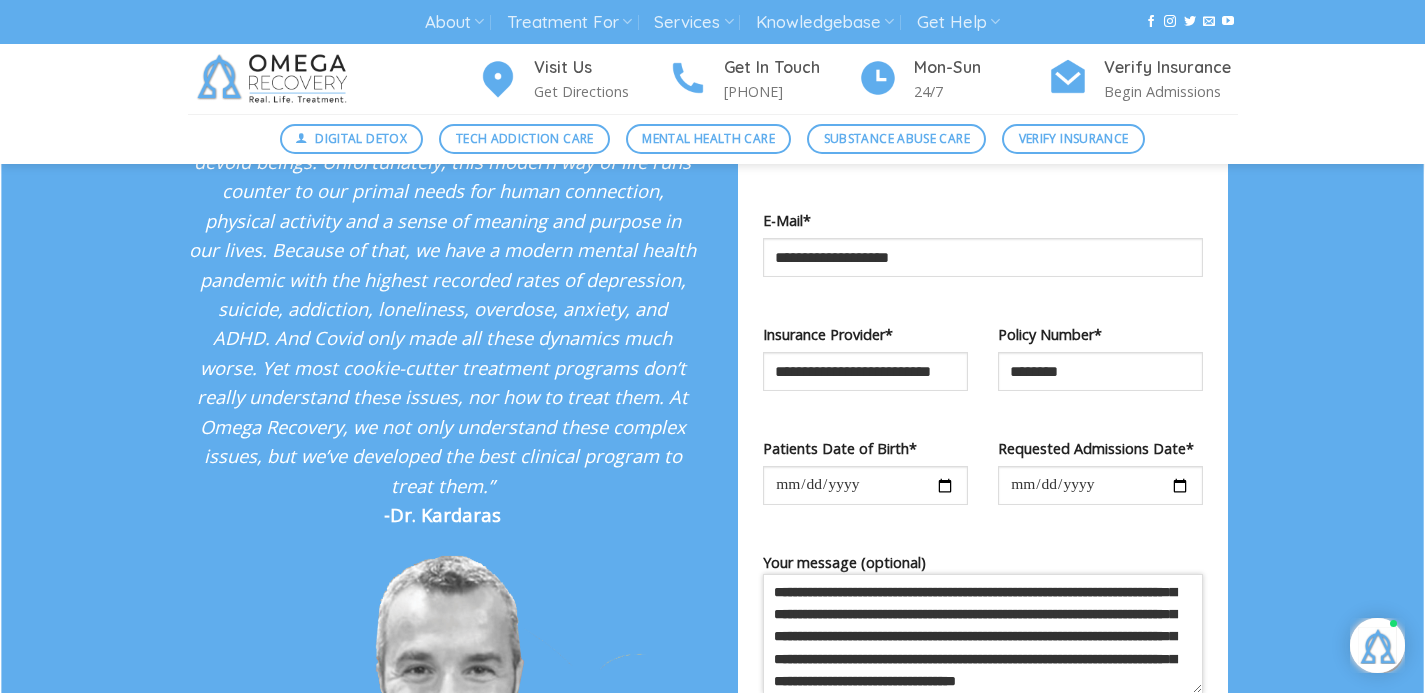 scroll, scrollTop: 241, scrollLeft: 0, axis: vertical 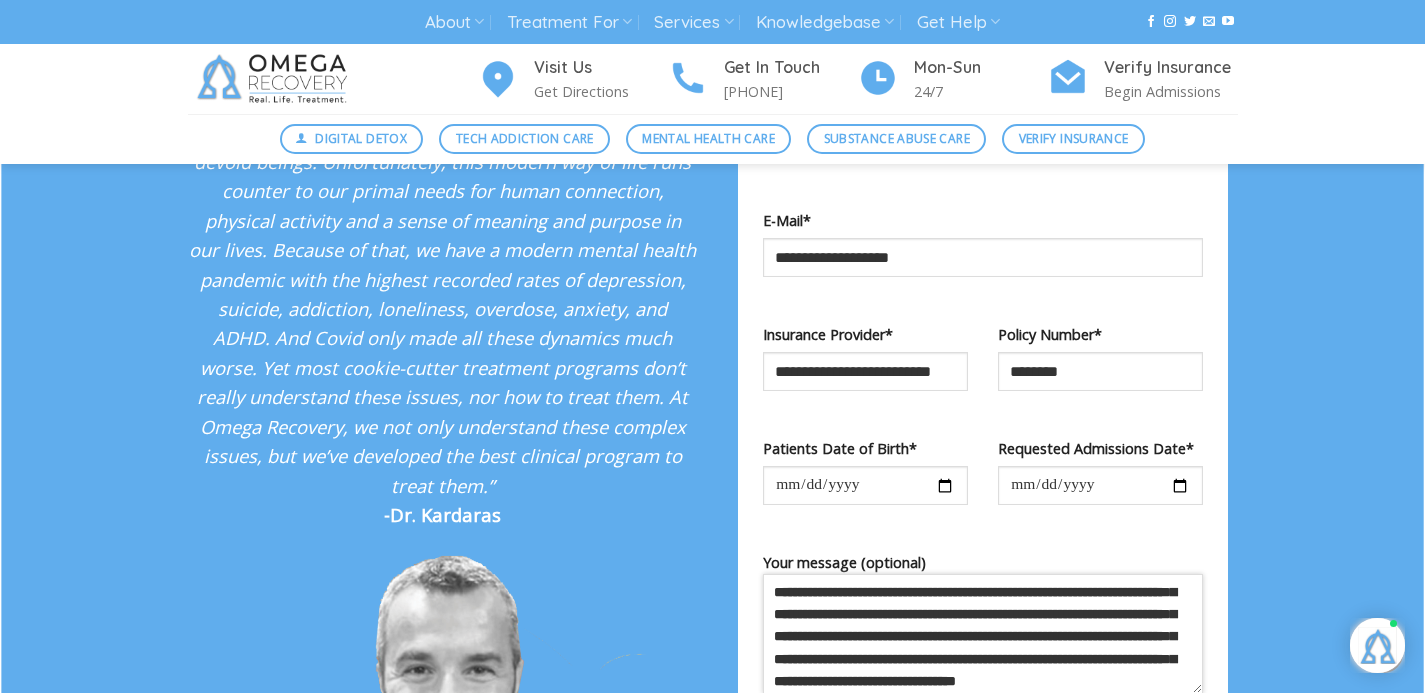 click on "Your message (optional)" at bounding box center (983, 634) 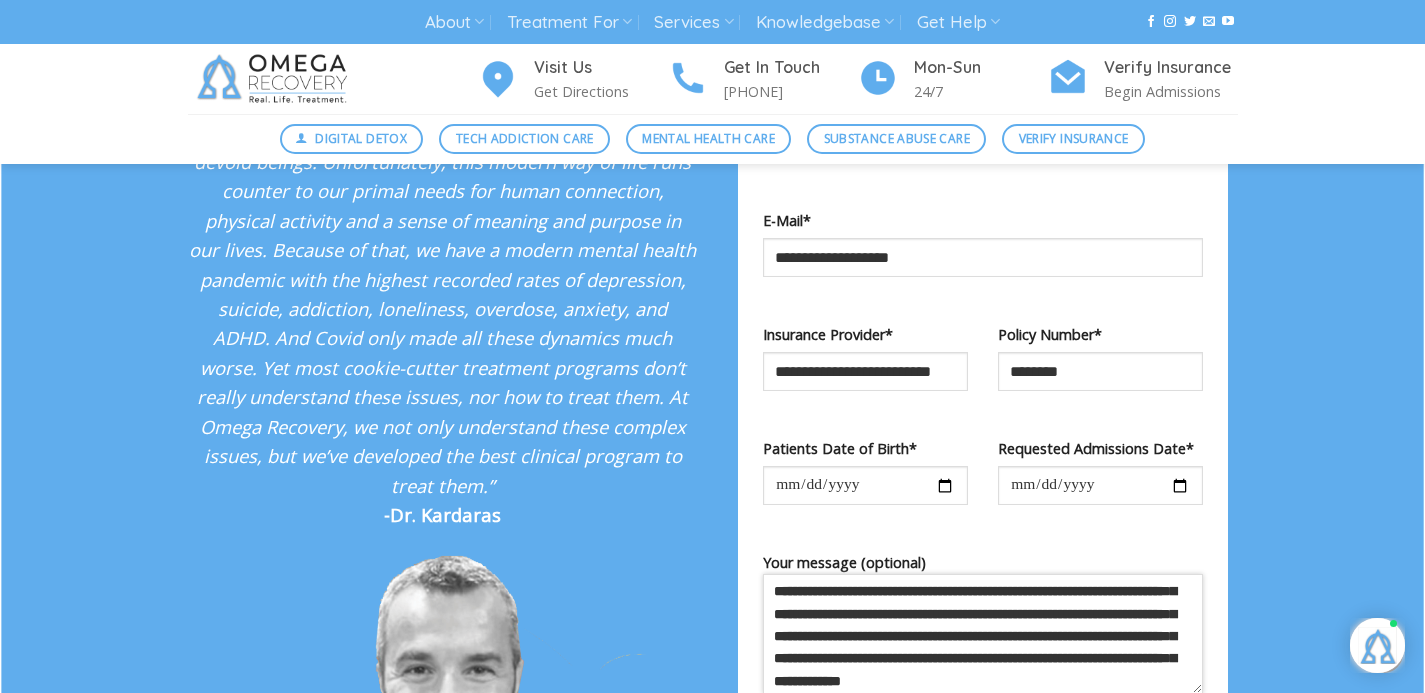 scroll, scrollTop: 314, scrollLeft: 0, axis: vertical 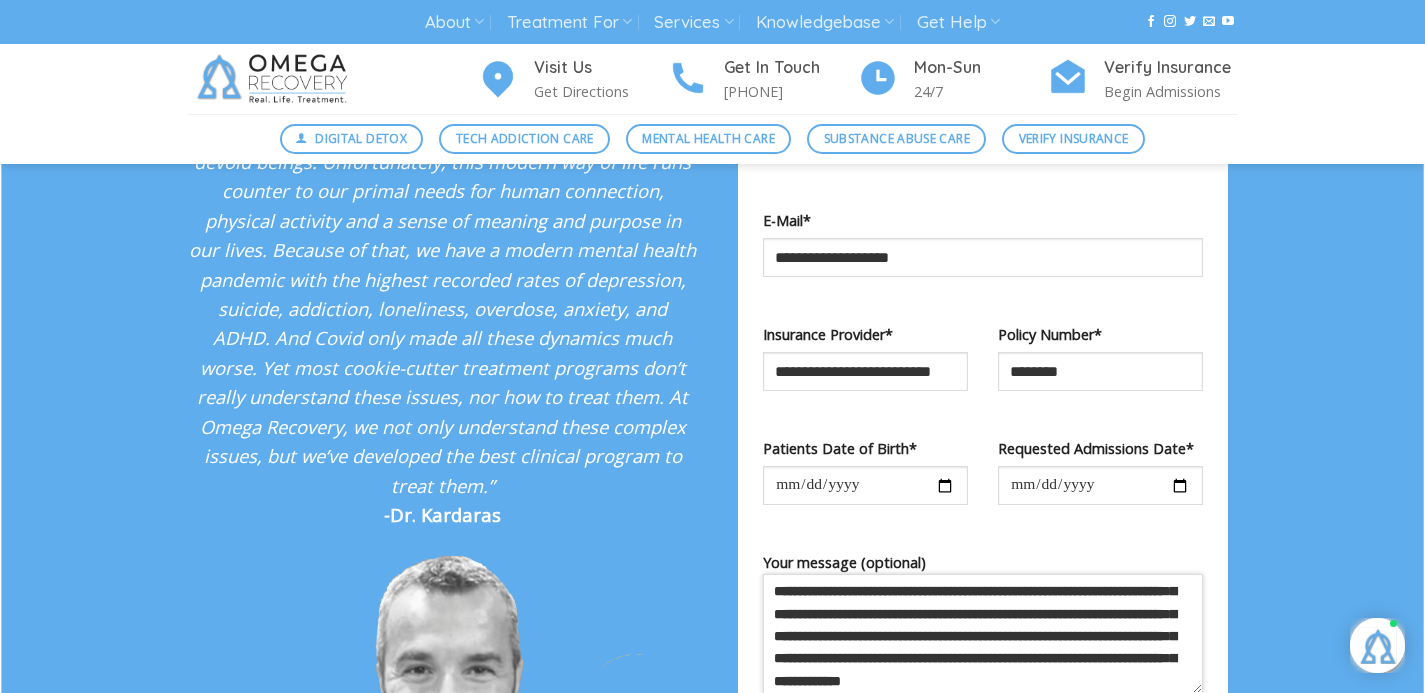 click on "Your message (optional)" at bounding box center [983, 634] 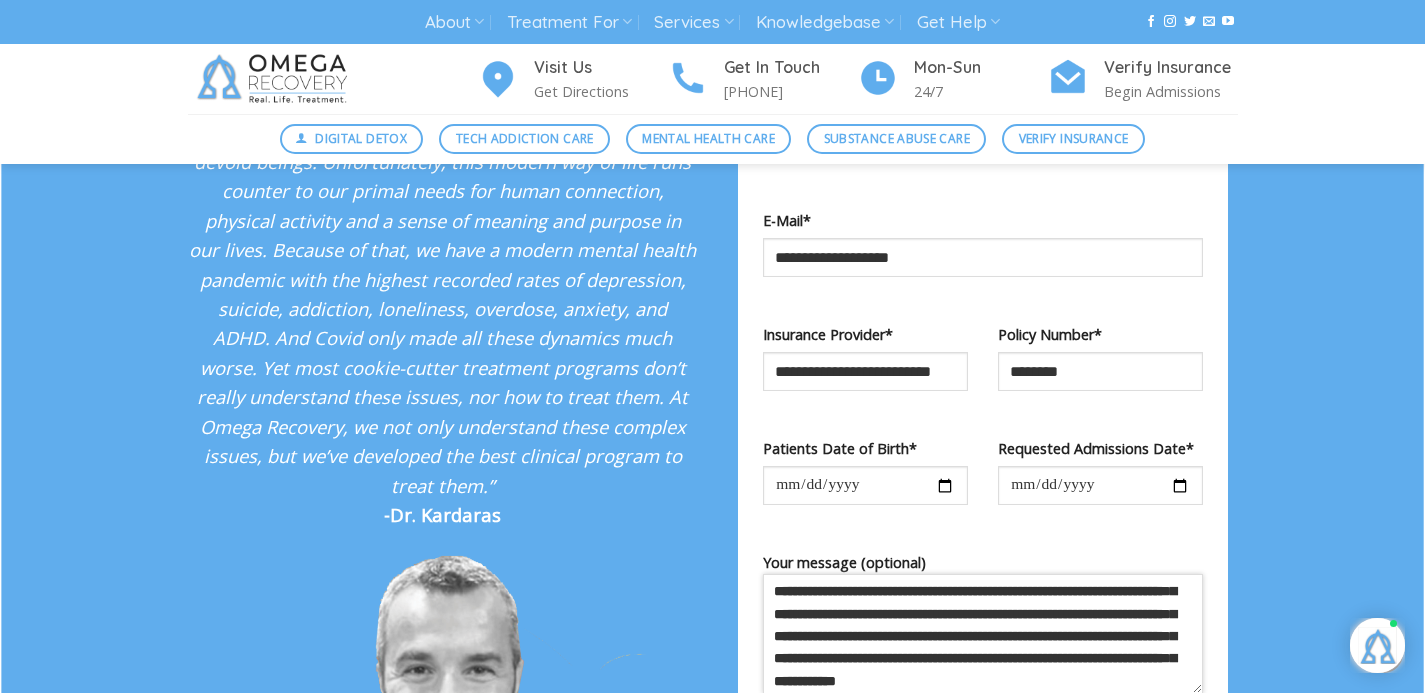 scroll, scrollTop: 361, scrollLeft: 0, axis: vertical 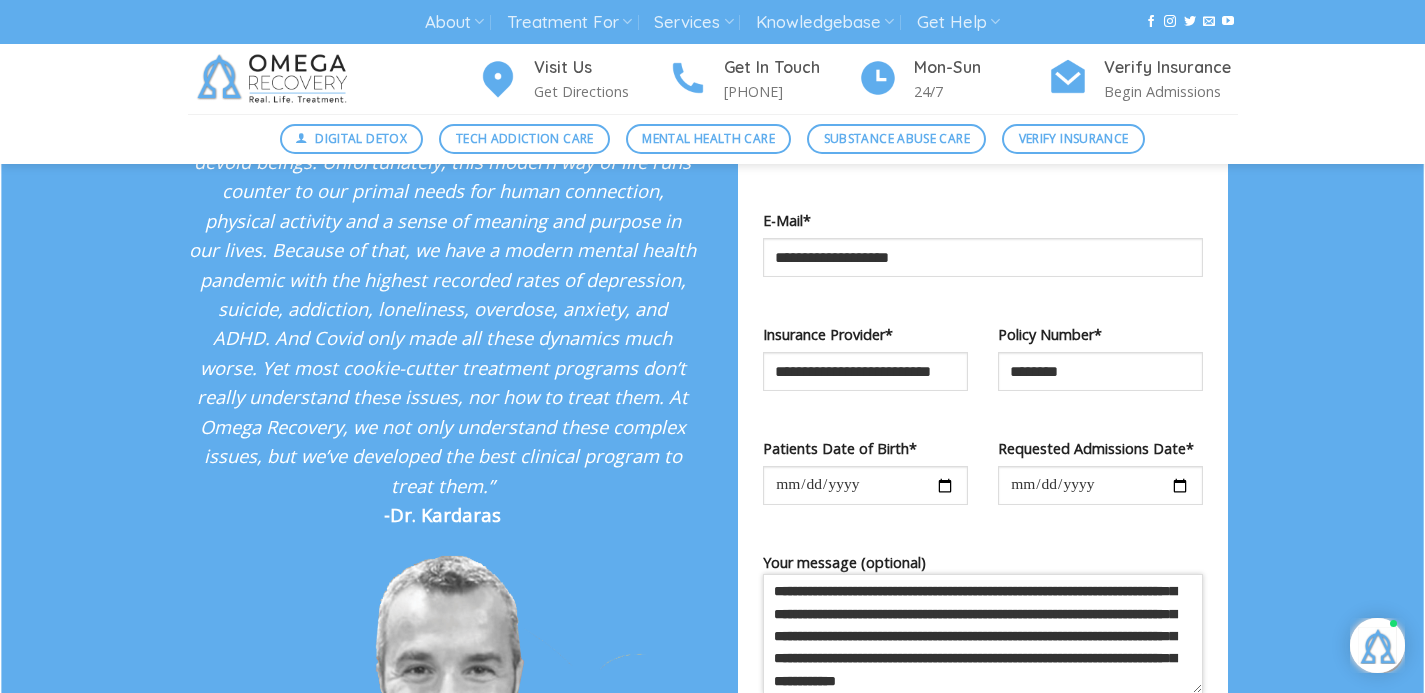 click on "Your message (optional)" at bounding box center (983, 634) 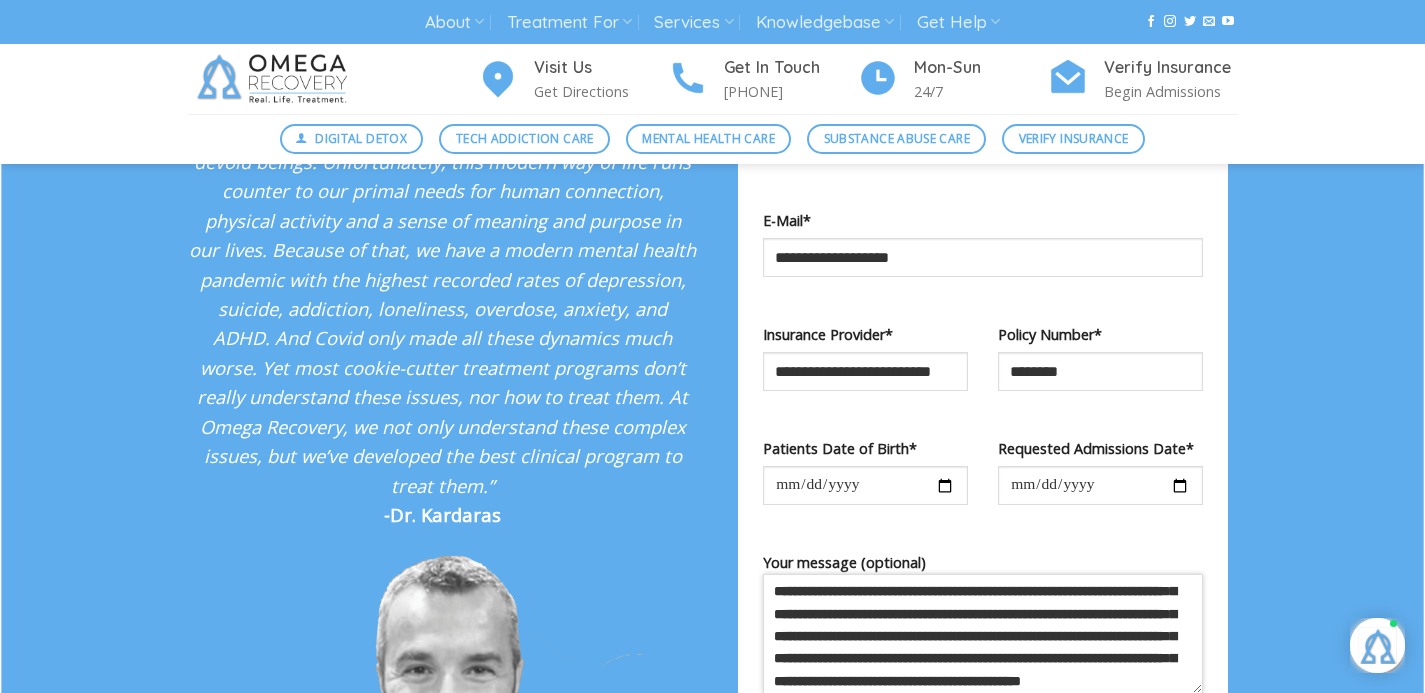 scroll, scrollTop: 383, scrollLeft: 0, axis: vertical 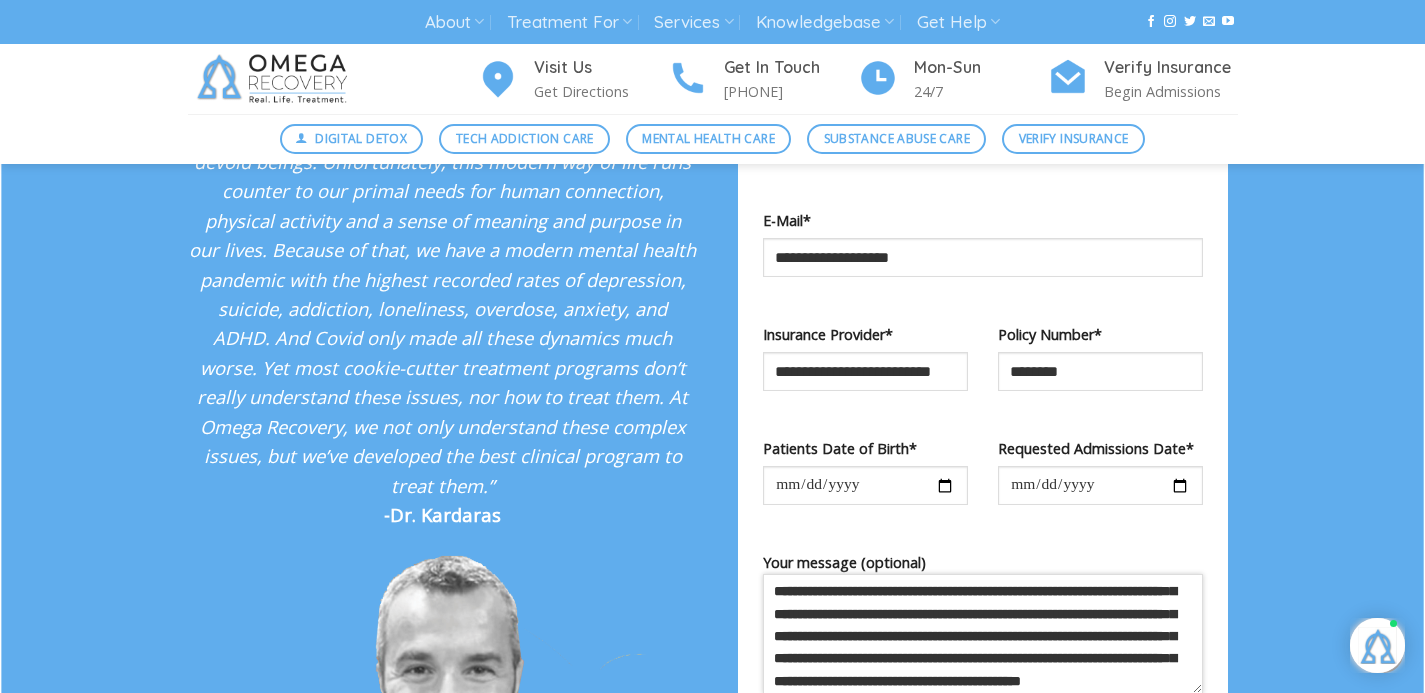 type on "**********" 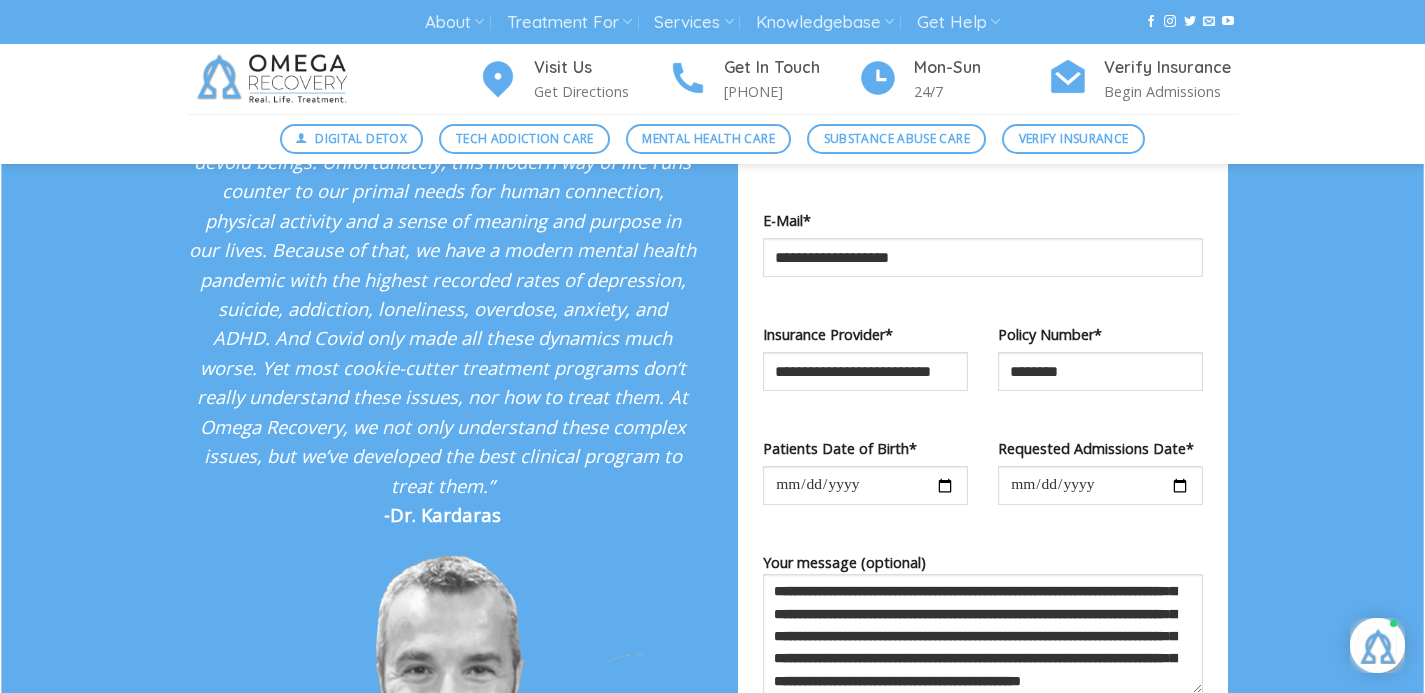 click on "“Humans simply weren’t genetically designed for technologically driven 21st century living; we weren’t meant to be sedentary, screen-staring, lonely and meaning-devoid beings. Unfortunately, this modern way of life runs counter to our primal needs for human connection, physical activity and a sense of meaning and purpose in our lives. Because of that, we have a modern mental health pandemic with the highest recorded rates of depression, suicide, addiction, loneliness, overdose, anxiety, and ADHD. And Covid only made all these dynamics much worse. Yet most cookie-cutter treatment programs don’t really understand these issues, nor how to treat them. At Omega Recovery, we not only understand these complex issues, but we’ve developed the best clinical program to treat them.” -Dr. Kardaras
Begin Your Recovery
Call" at bounding box center (712, 301) 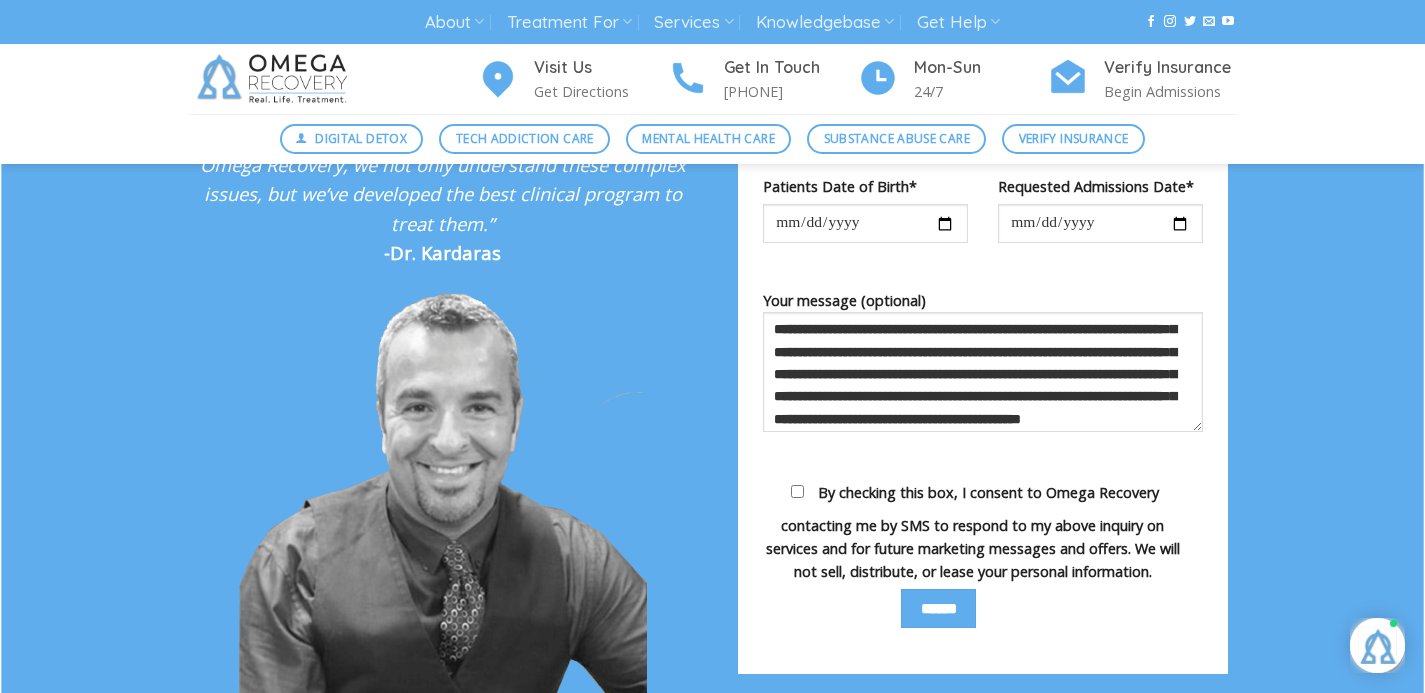 scroll, scrollTop: 3868, scrollLeft: 0, axis: vertical 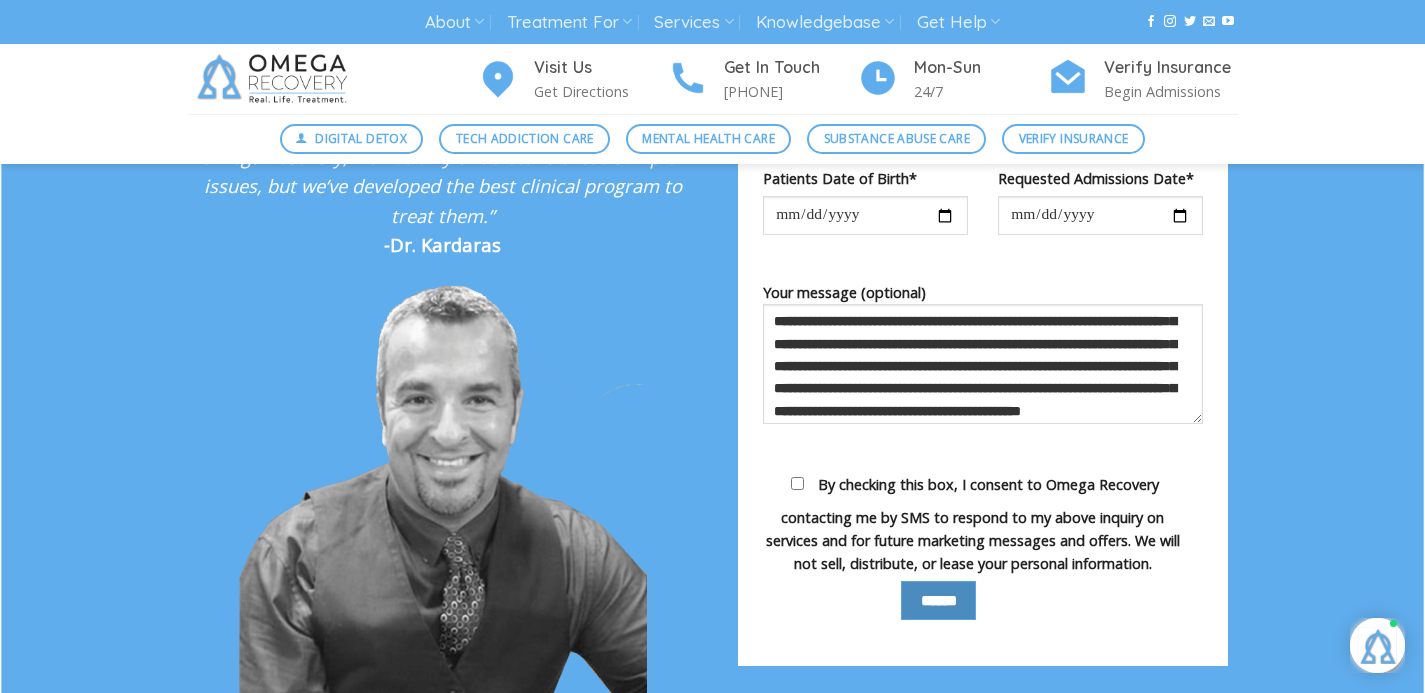 click on "******" at bounding box center (938, 600) 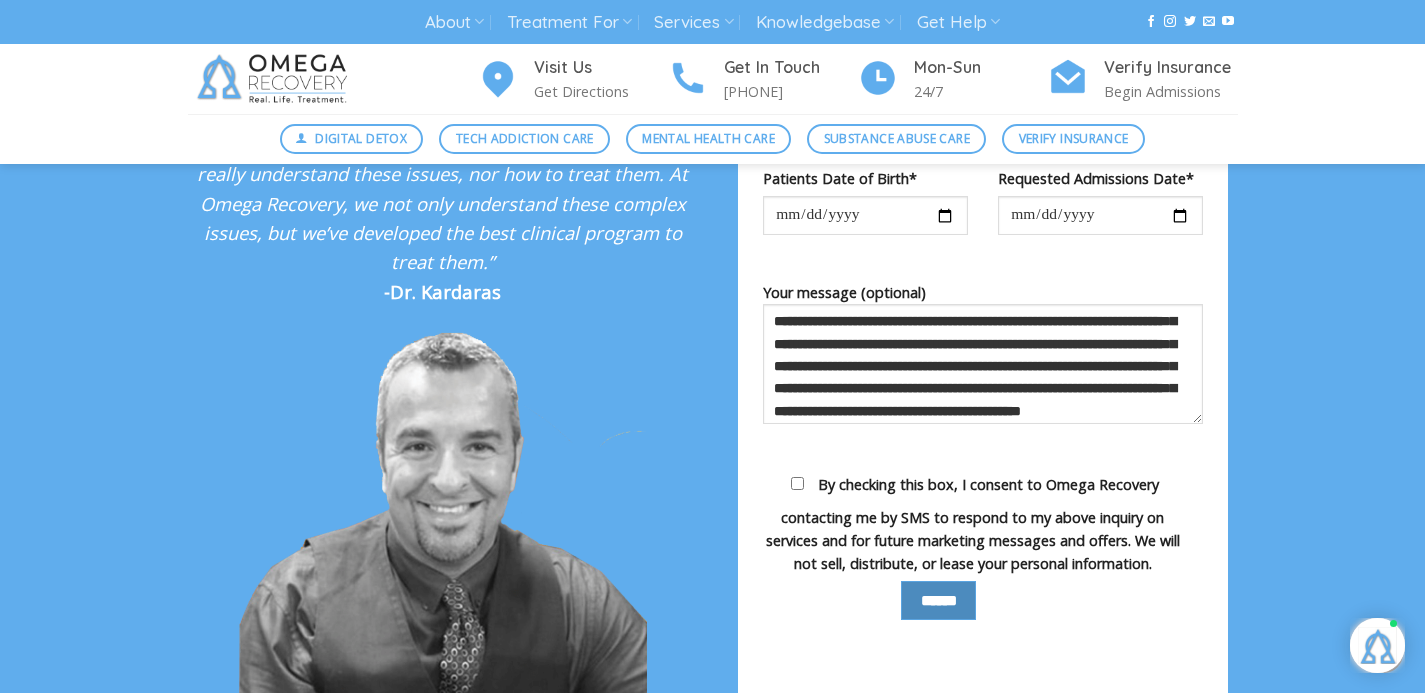 click on "******" at bounding box center [938, 600] 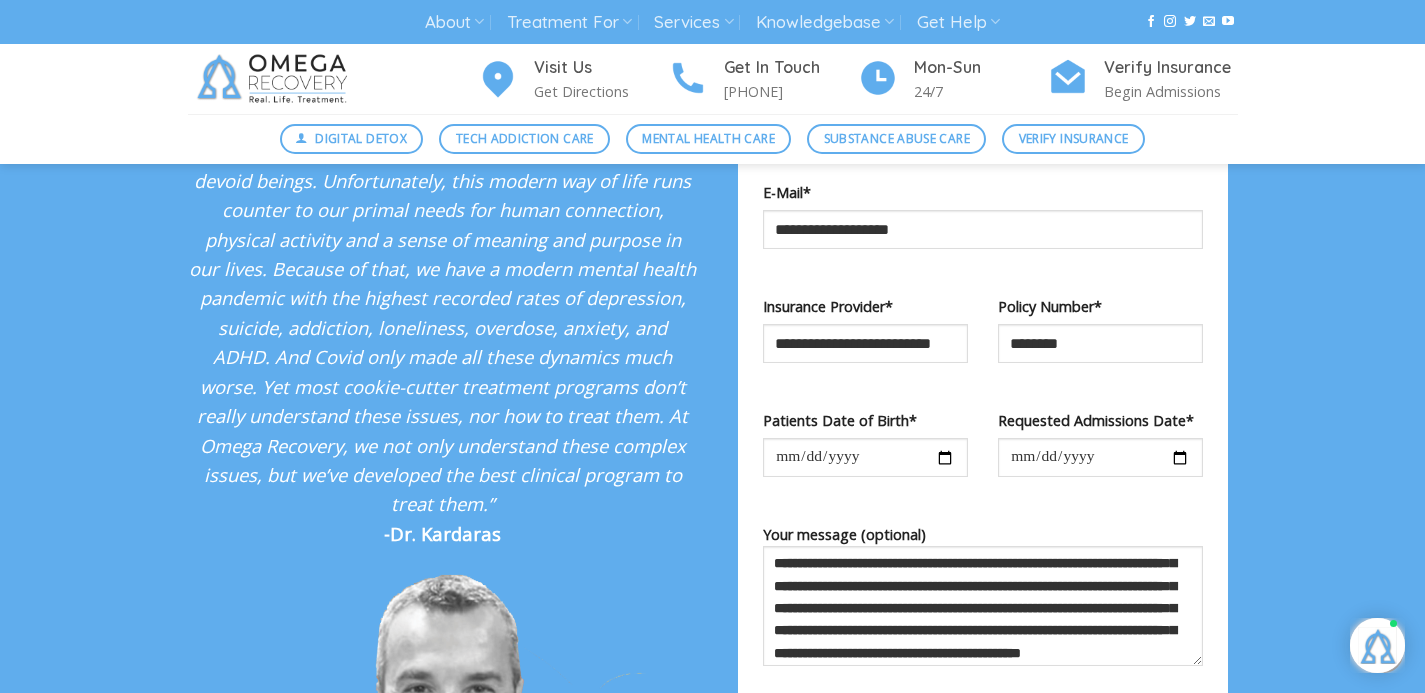 scroll, scrollTop: 3630, scrollLeft: 0, axis: vertical 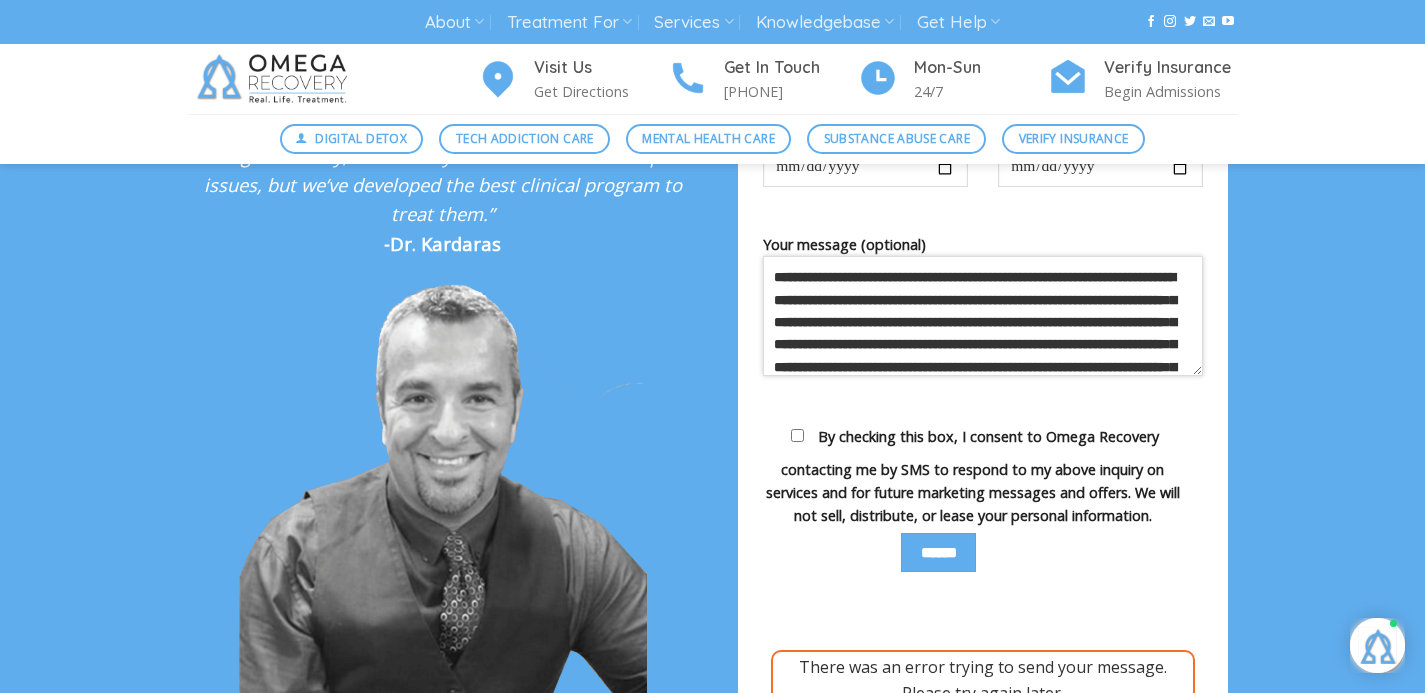 drag, startPoint x: 950, startPoint y: 367, endPoint x: 776, endPoint y: 247, distance: 211.36697 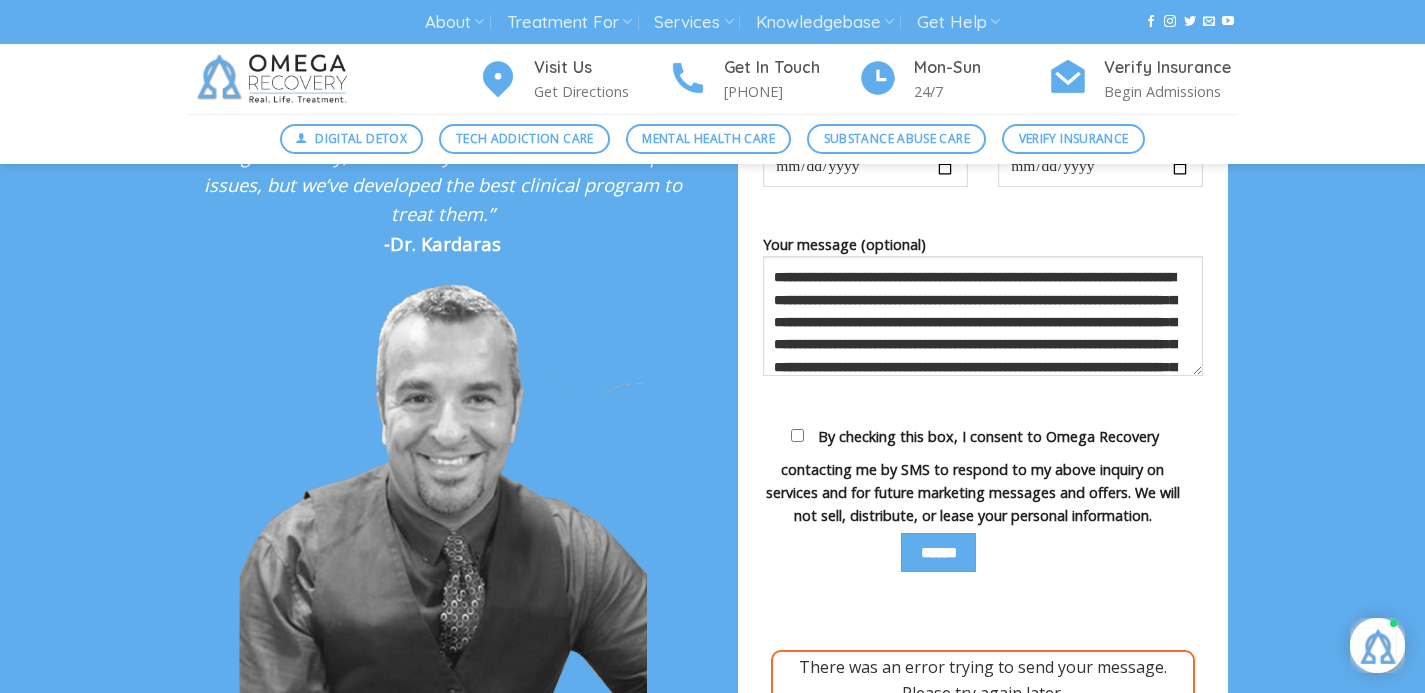 click on "******" at bounding box center [983, 575] 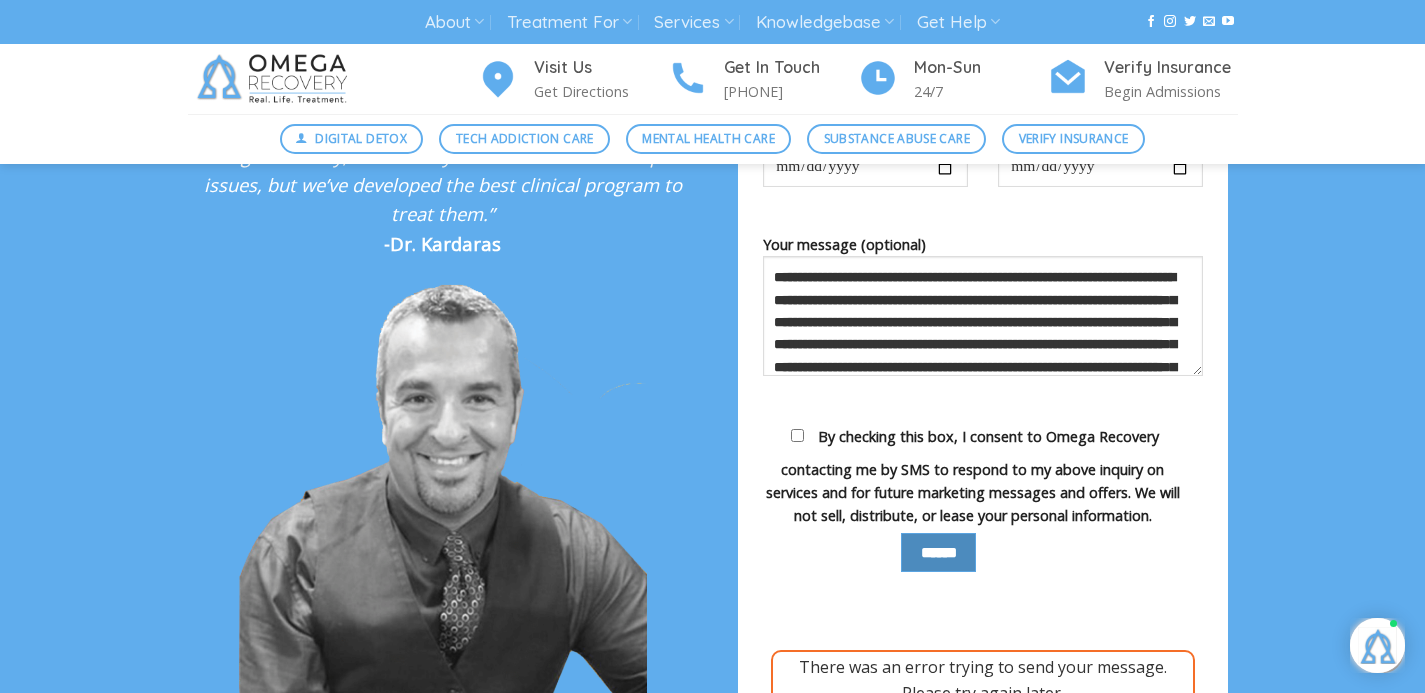 click on "******" at bounding box center [938, 552] 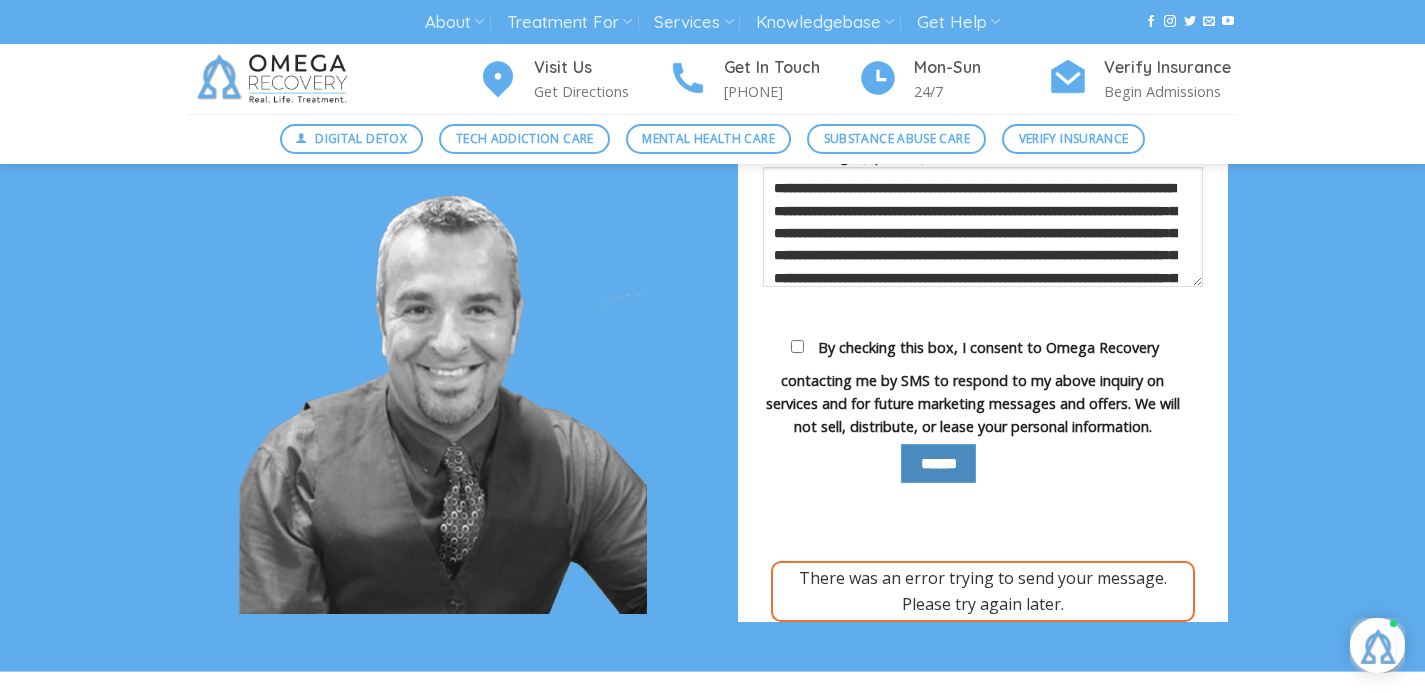 scroll, scrollTop: 4018, scrollLeft: 0, axis: vertical 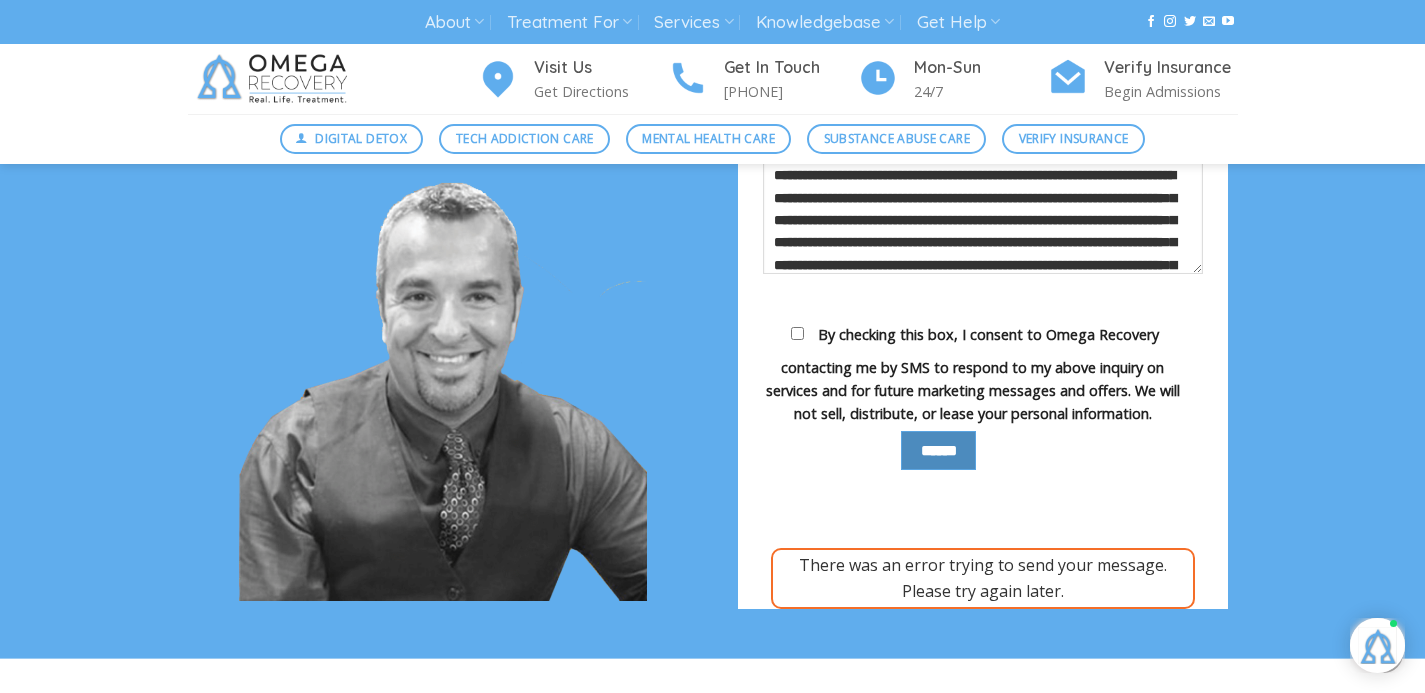 click on "******" at bounding box center (938, 450) 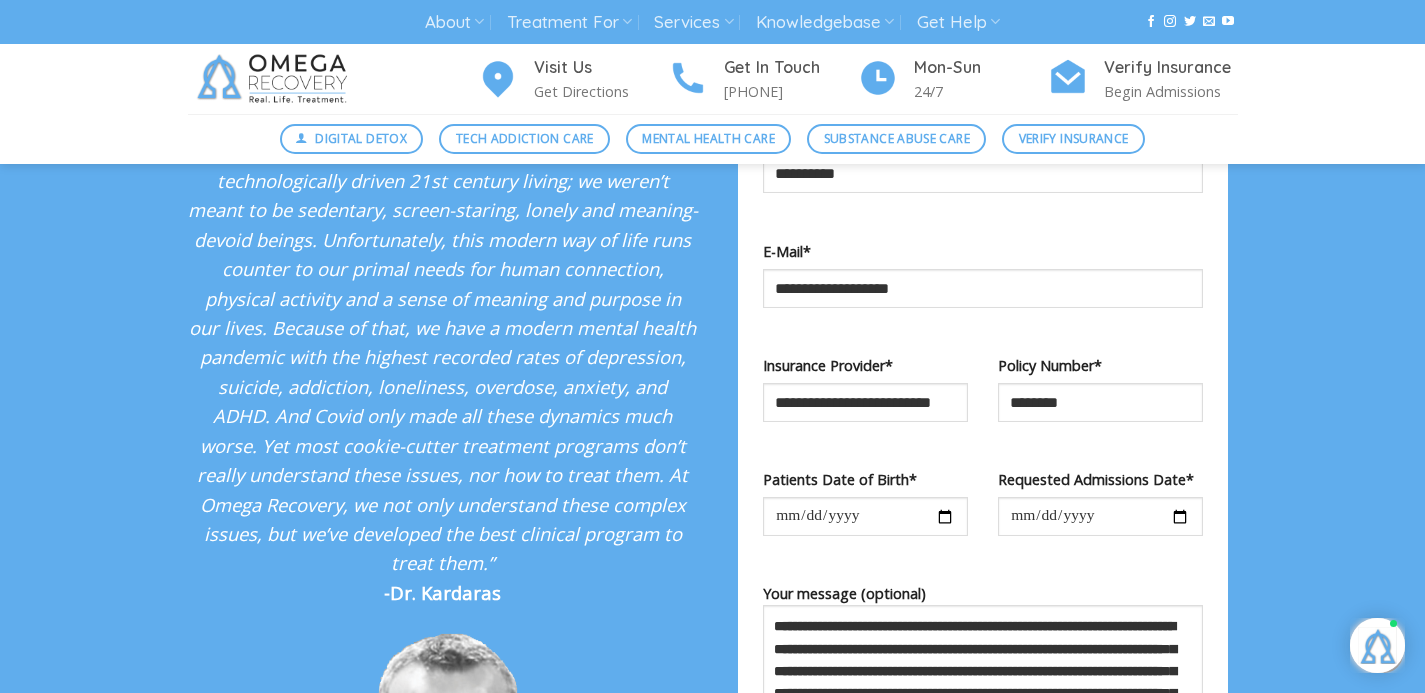 scroll, scrollTop: 3581, scrollLeft: 0, axis: vertical 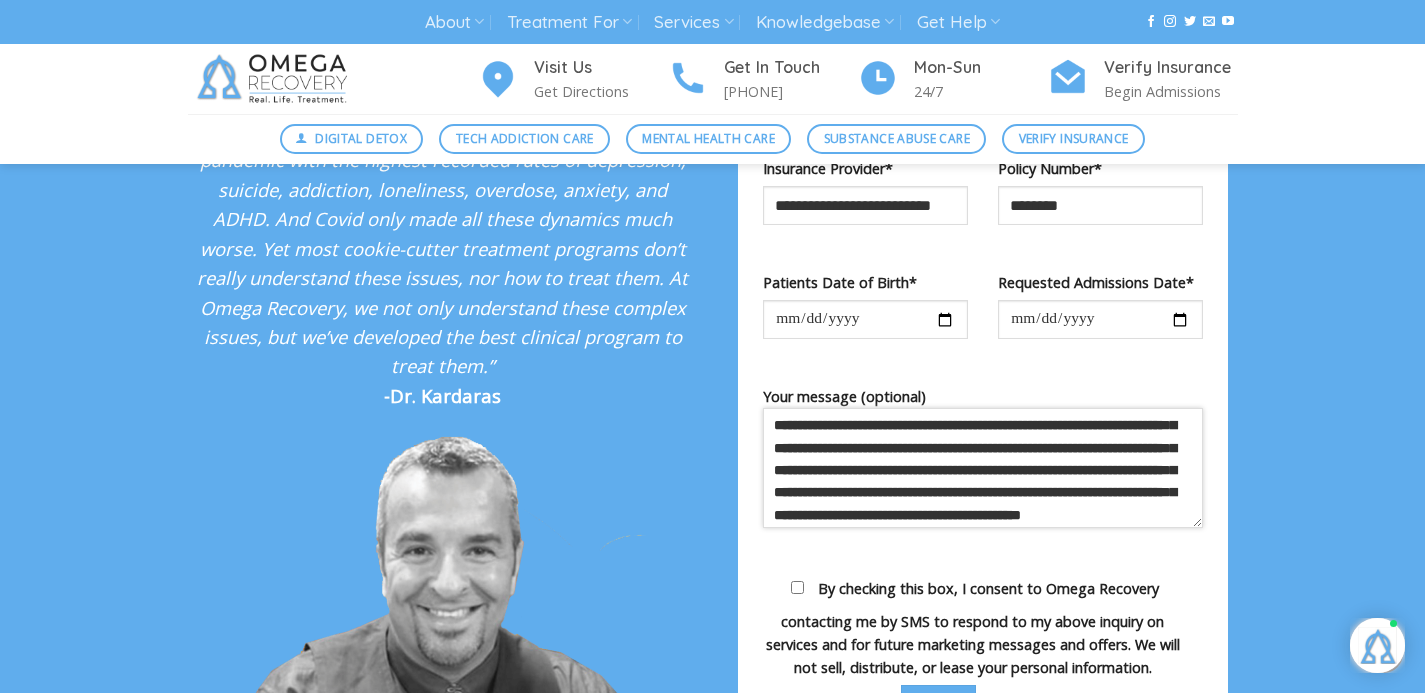 drag, startPoint x: 775, startPoint y: 431, endPoint x: 914, endPoint y: 538, distance: 175.4138 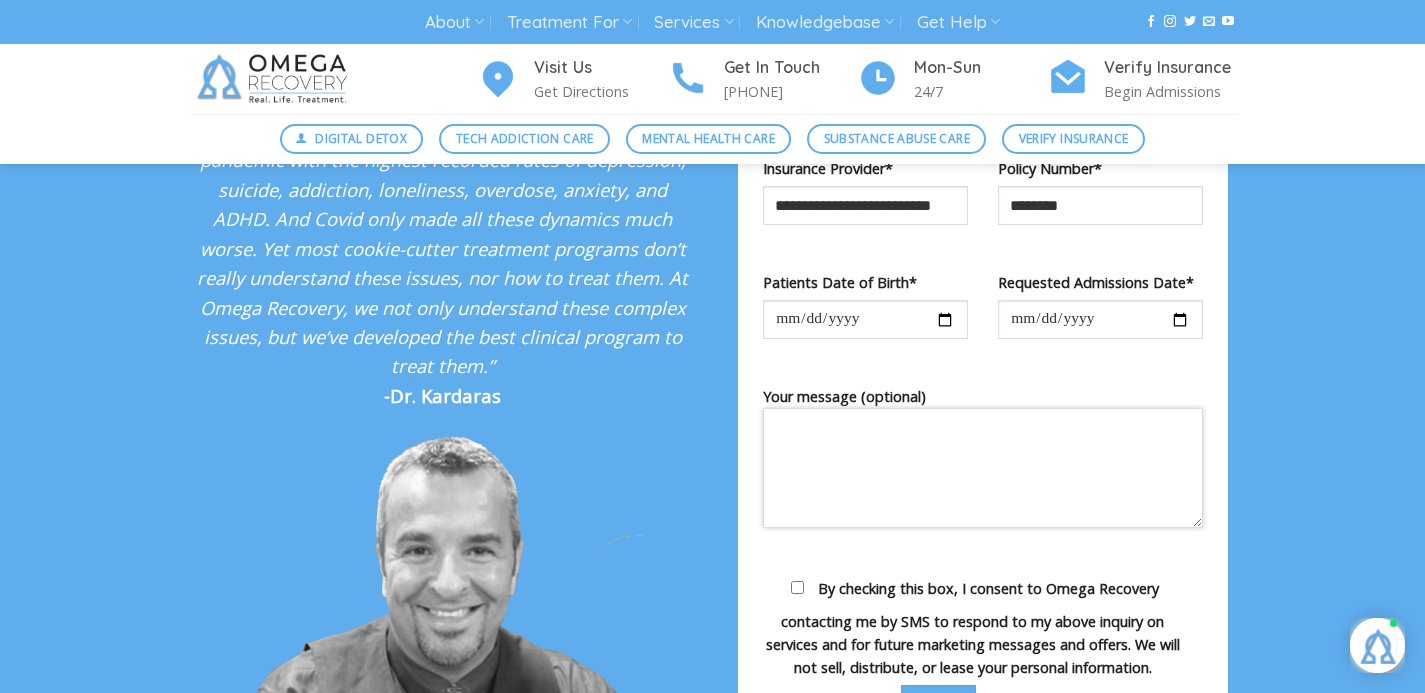 scroll, scrollTop: 0, scrollLeft: 0, axis: both 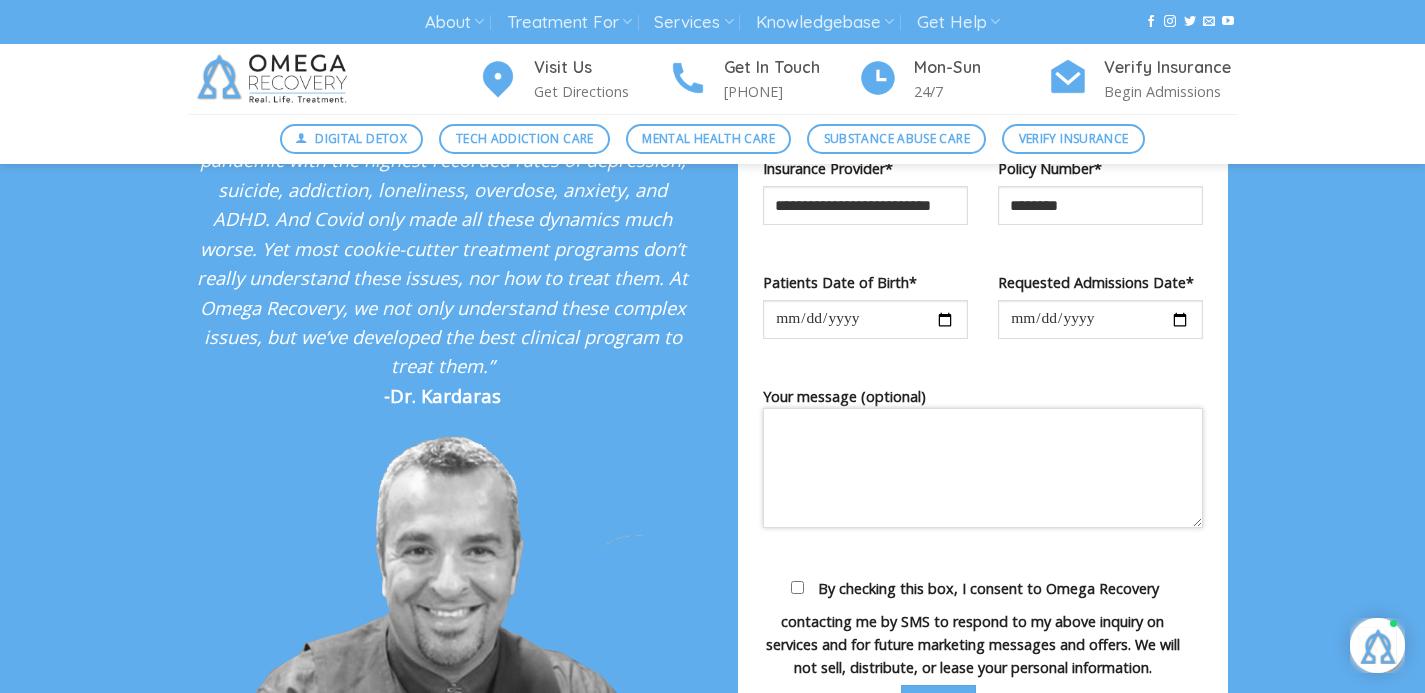 click on "Your message (optional)" at bounding box center (983, 468) 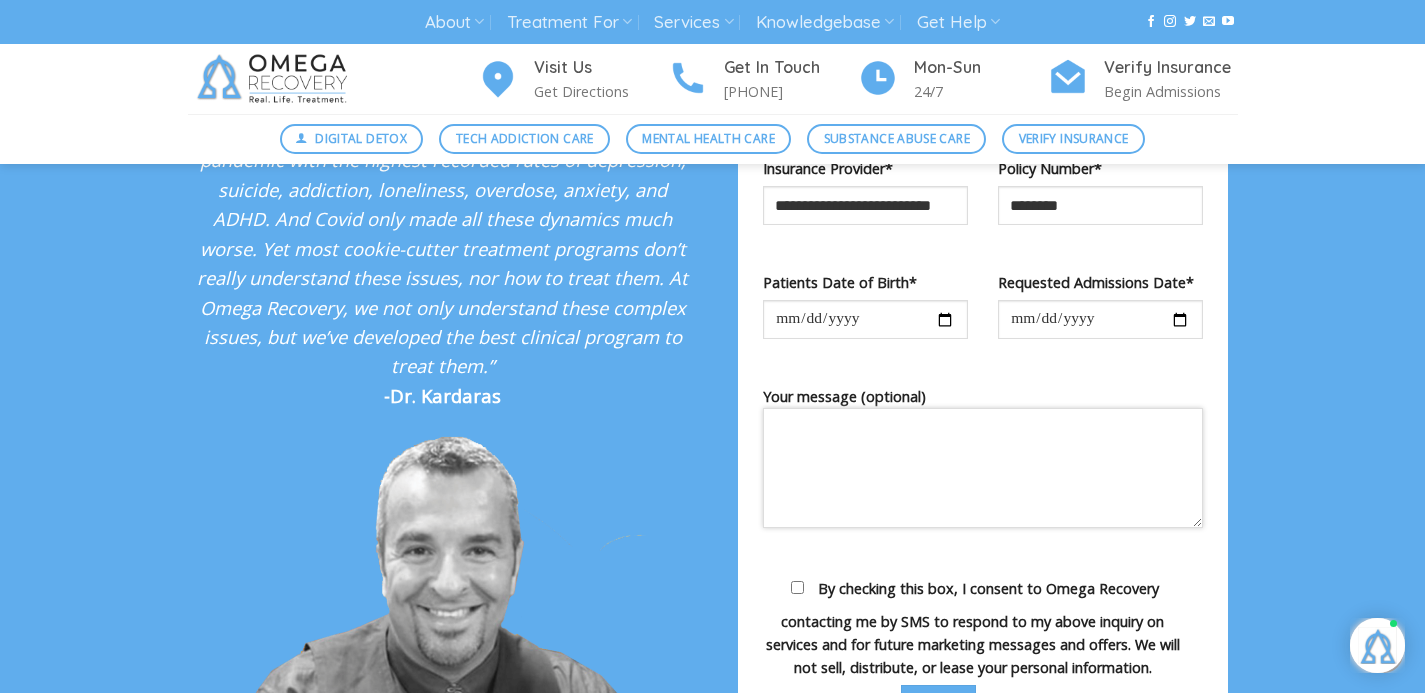 paste on "**********" 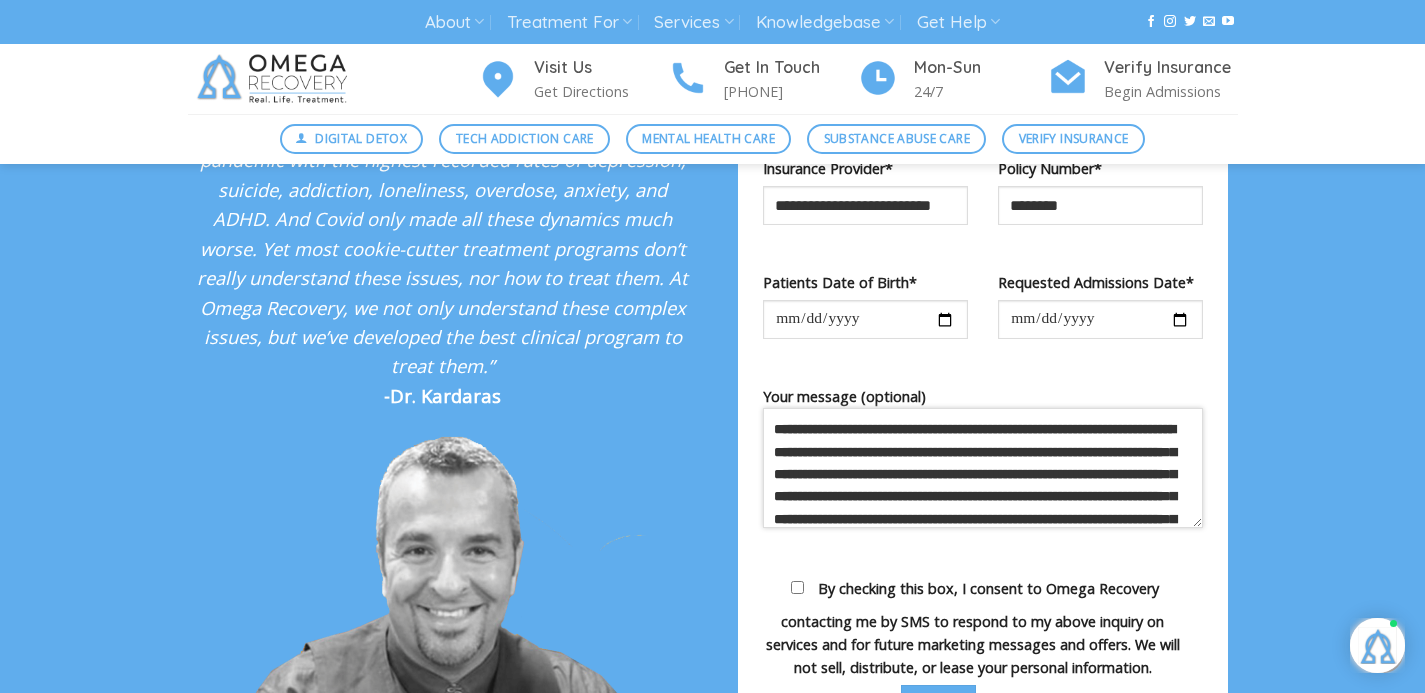 scroll, scrollTop: 515, scrollLeft: 0, axis: vertical 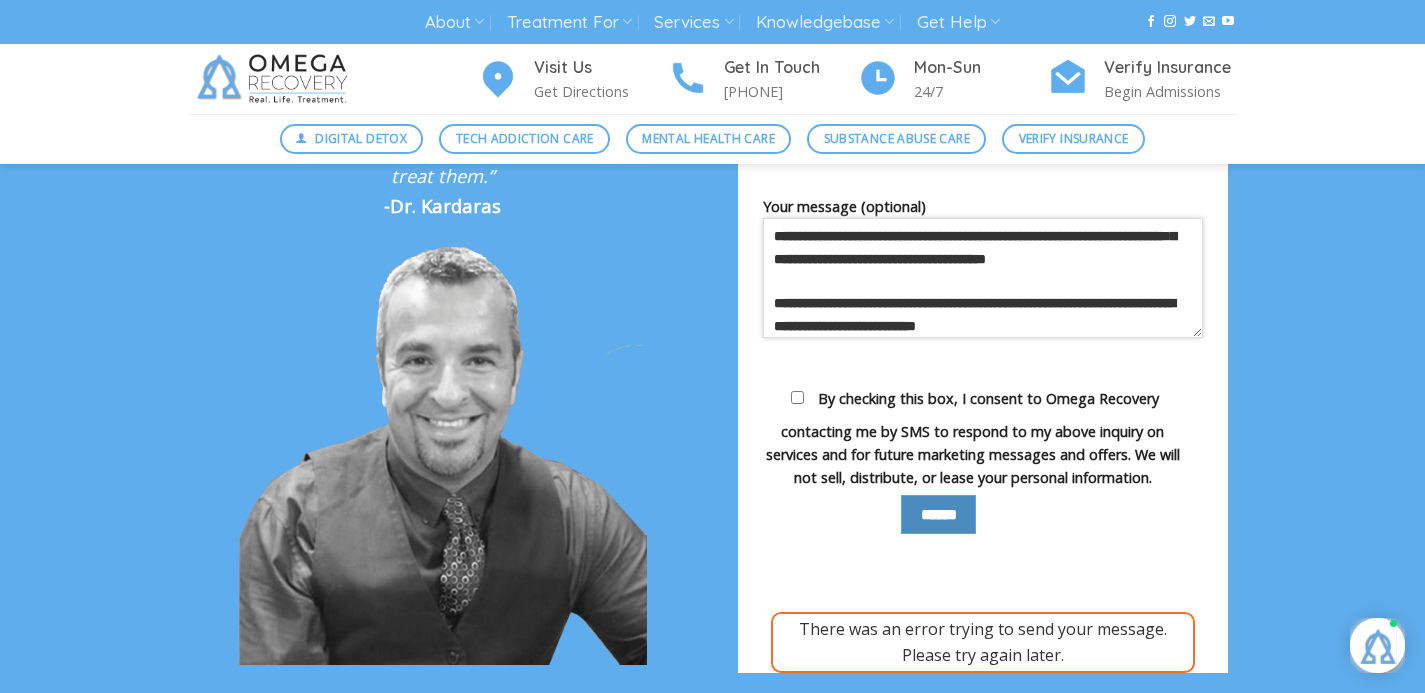 type on "**********" 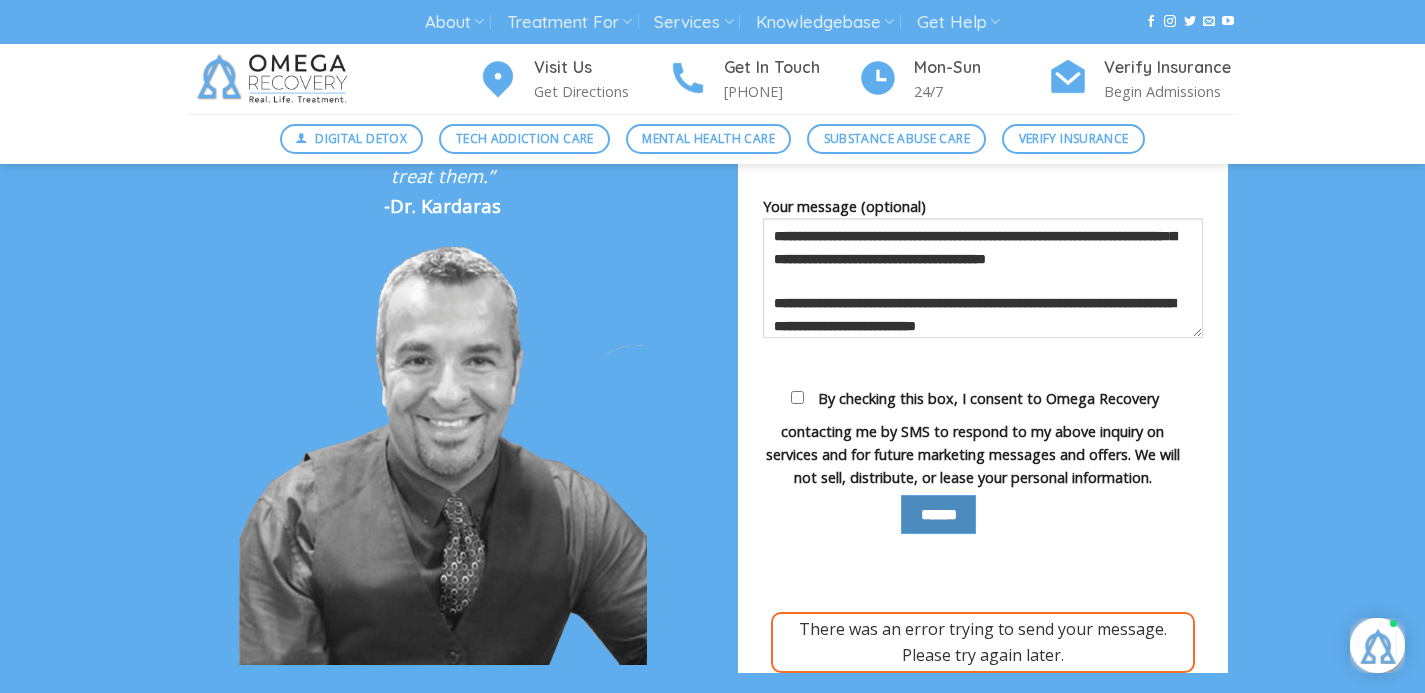 click on "******" at bounding box center [938, 514] 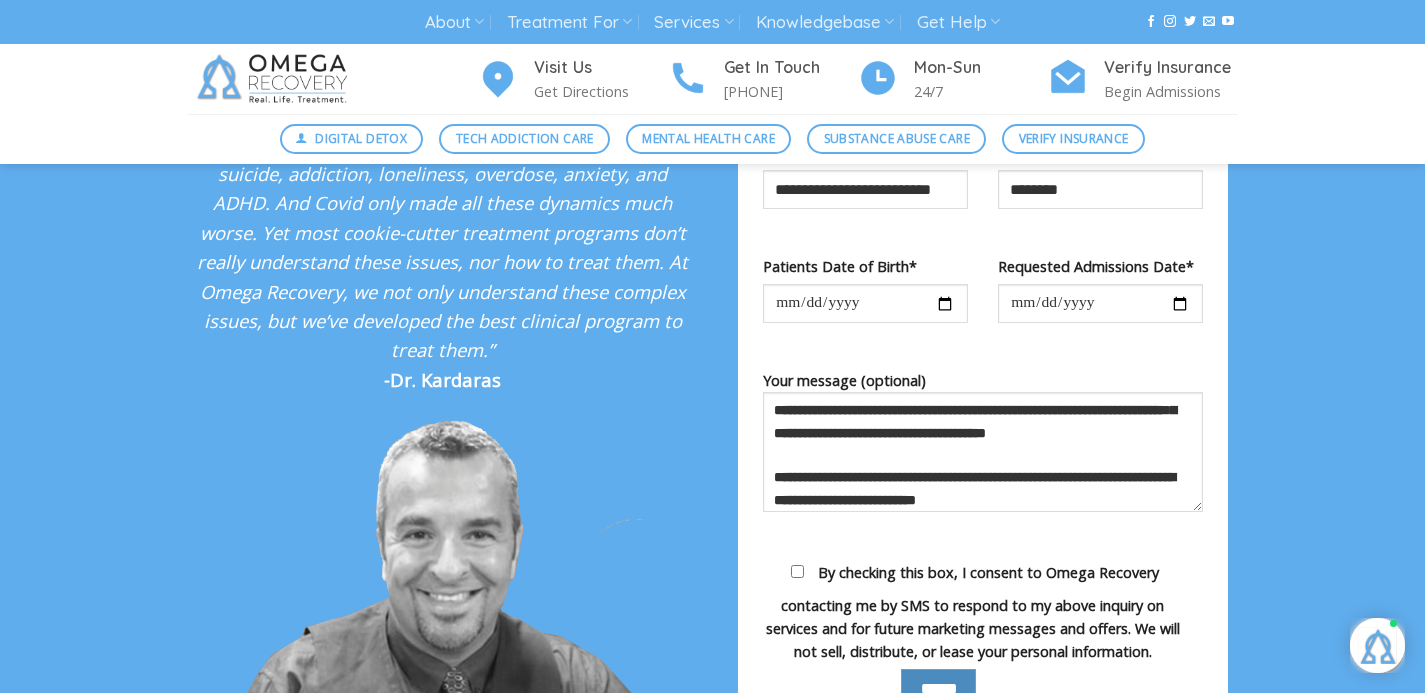 scroll, scrollTop: 3783, scrollLeft: 0, axis: vertical 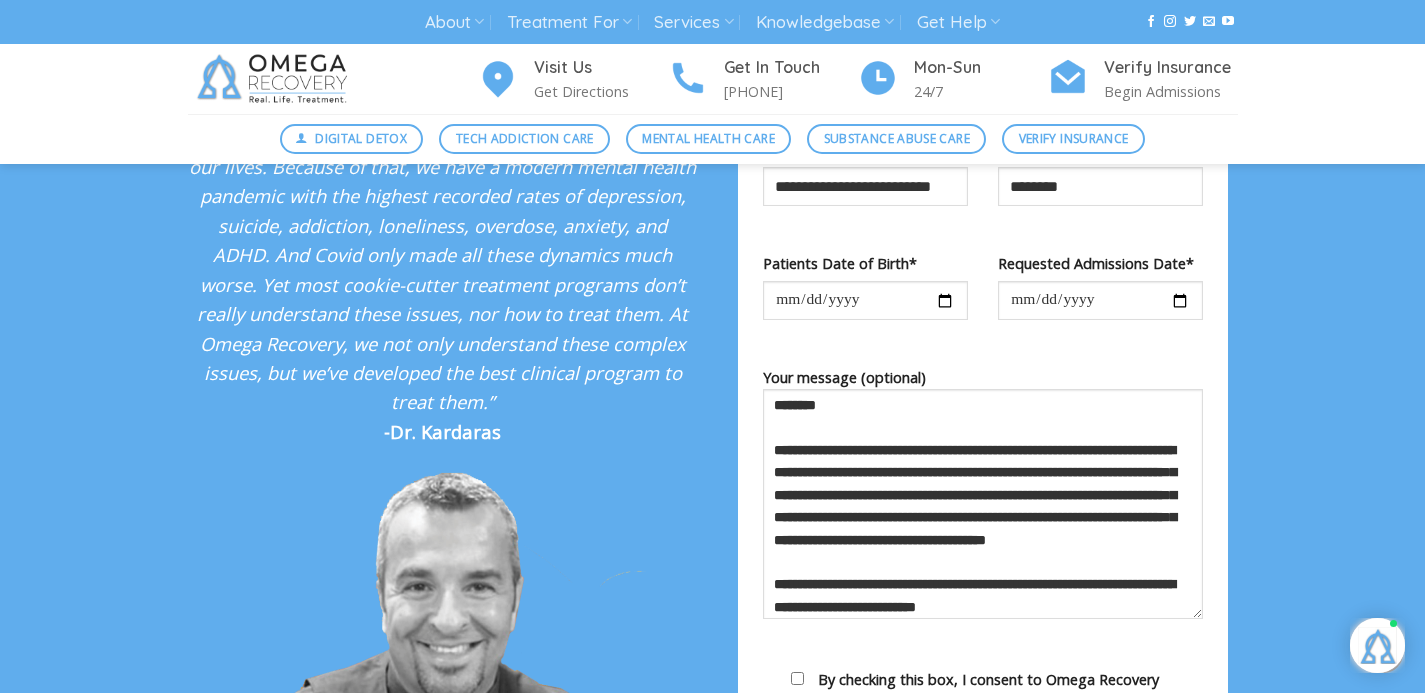 drag, startPoint x: 1196, startPoint y: 504, endPoint x: 1218, endPoint y: 614, distance: 112.17843 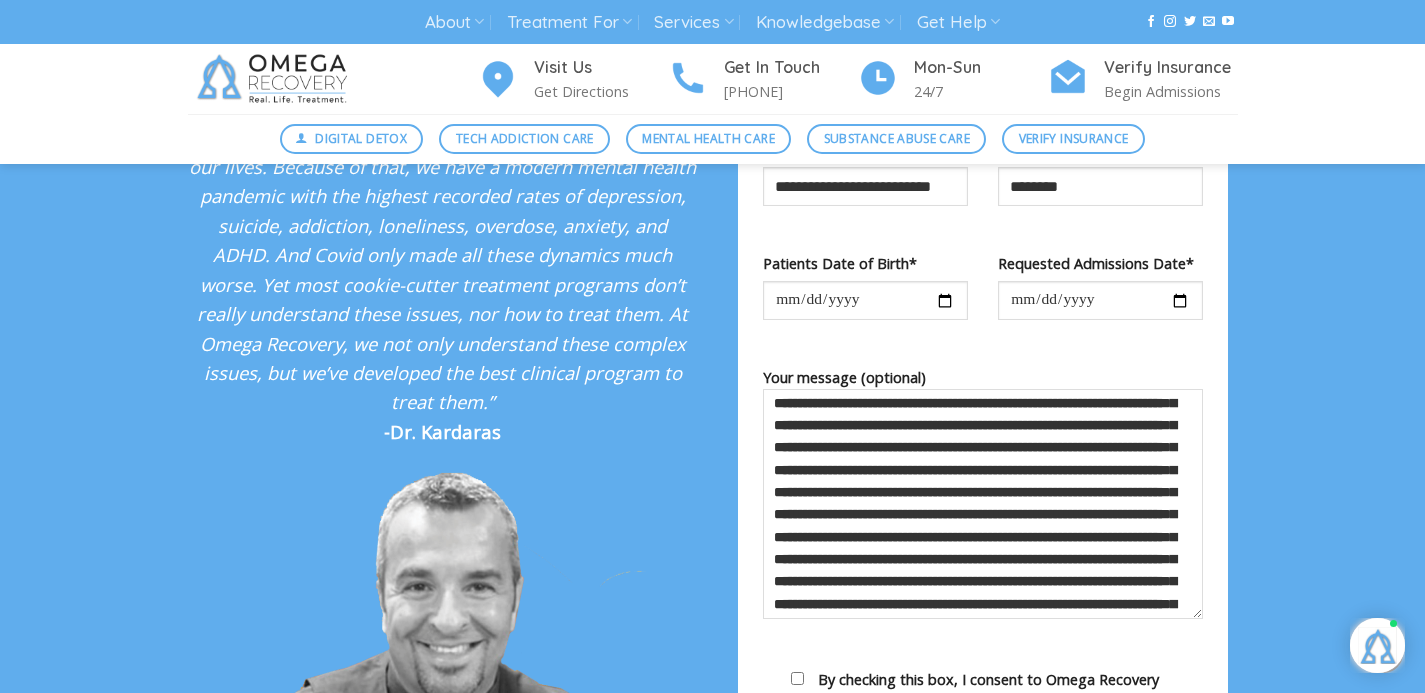 scroll, scrollTop: 0, scrollLeft: 0, axis: both 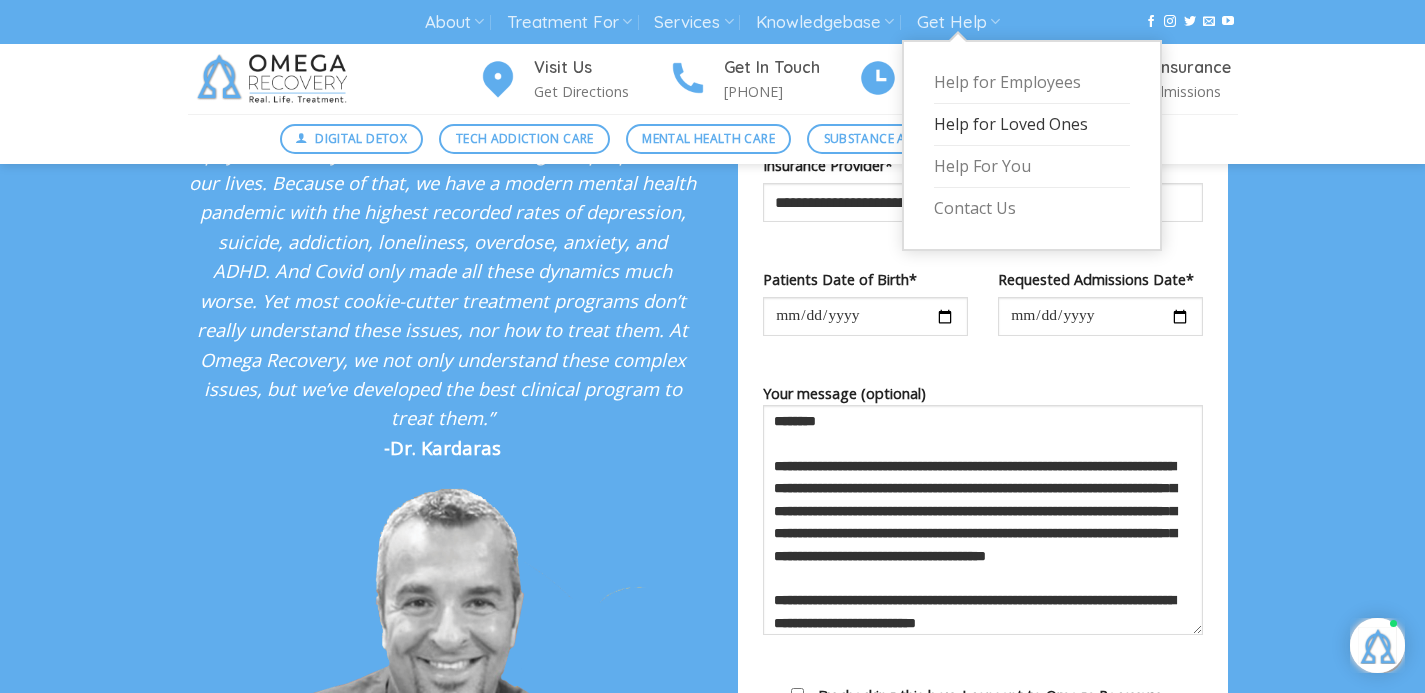 click on "Help for Loved Ones" at bounding box center [1032, 125] 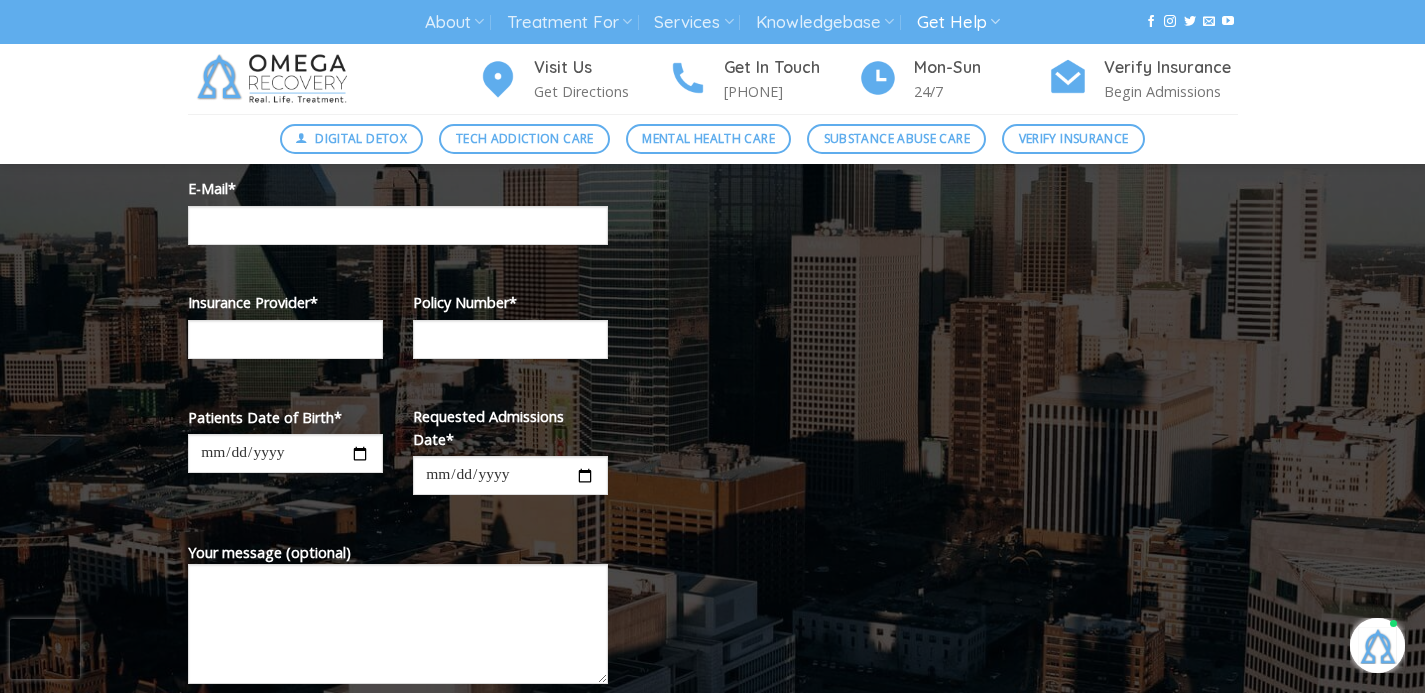 scroll, scrollTop: 550, scrollLeft: 0, axis: vertical 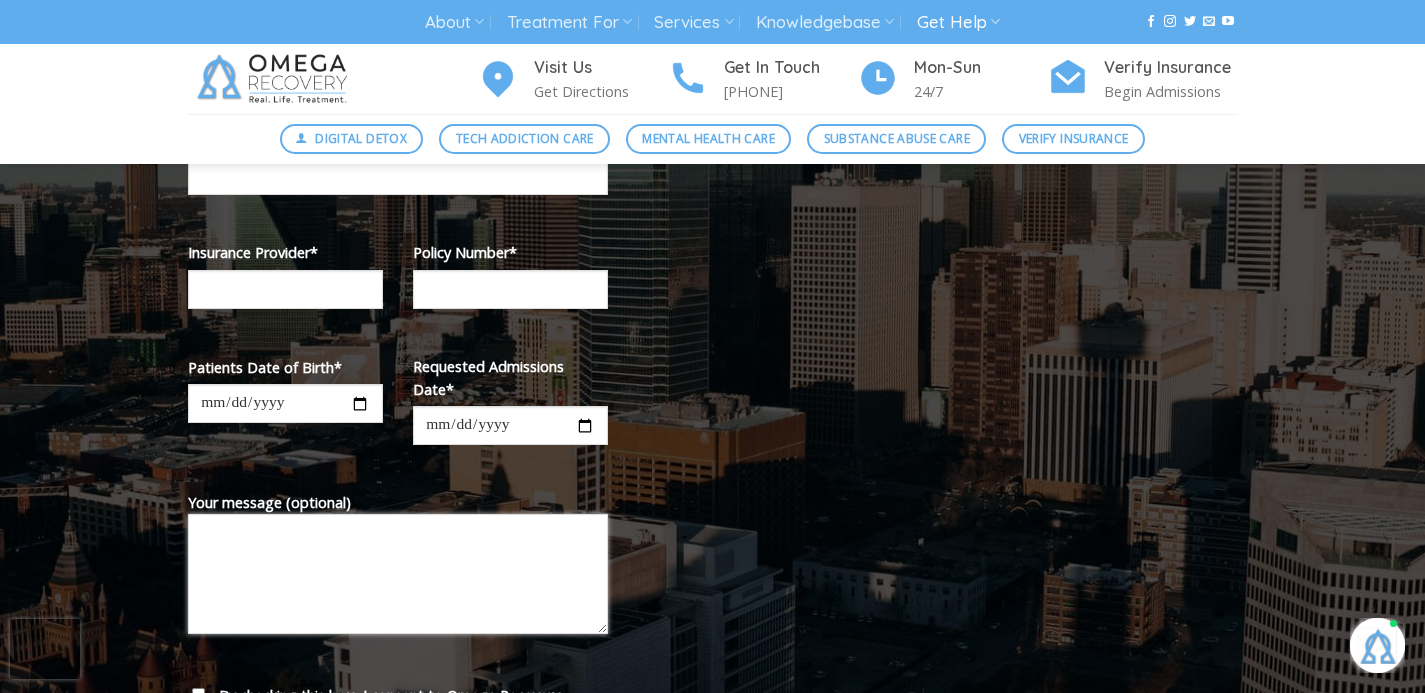 click on "Your message (optional)" at bounding box center [398, 574] 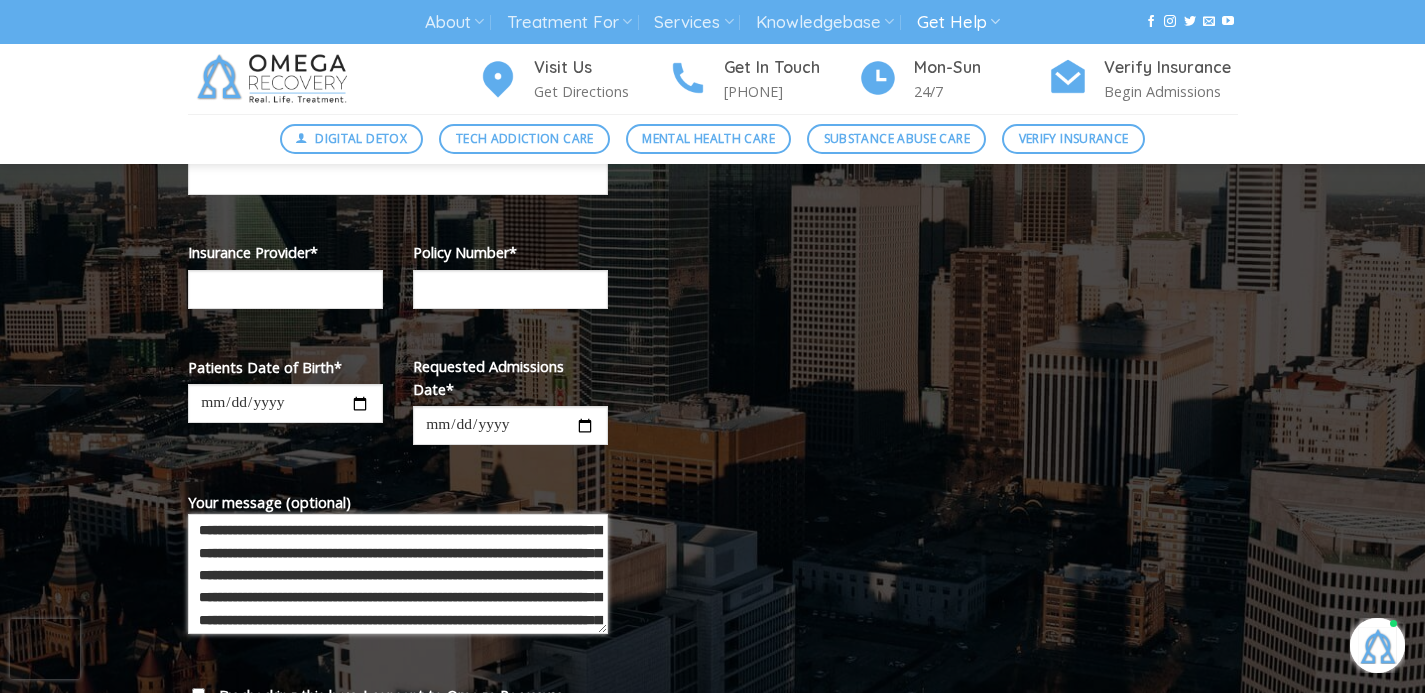 scroll, scrollTop: 0, scrollLeft: 0, axis: both 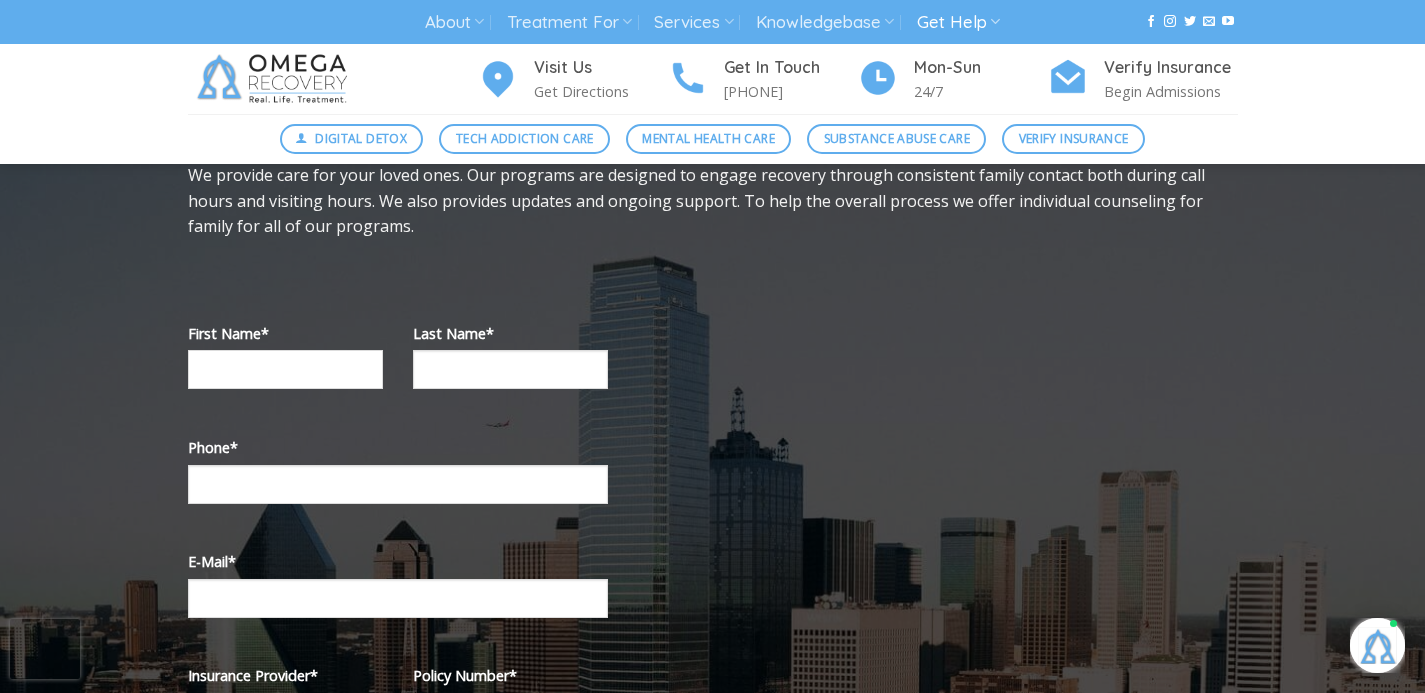 type on "**********" 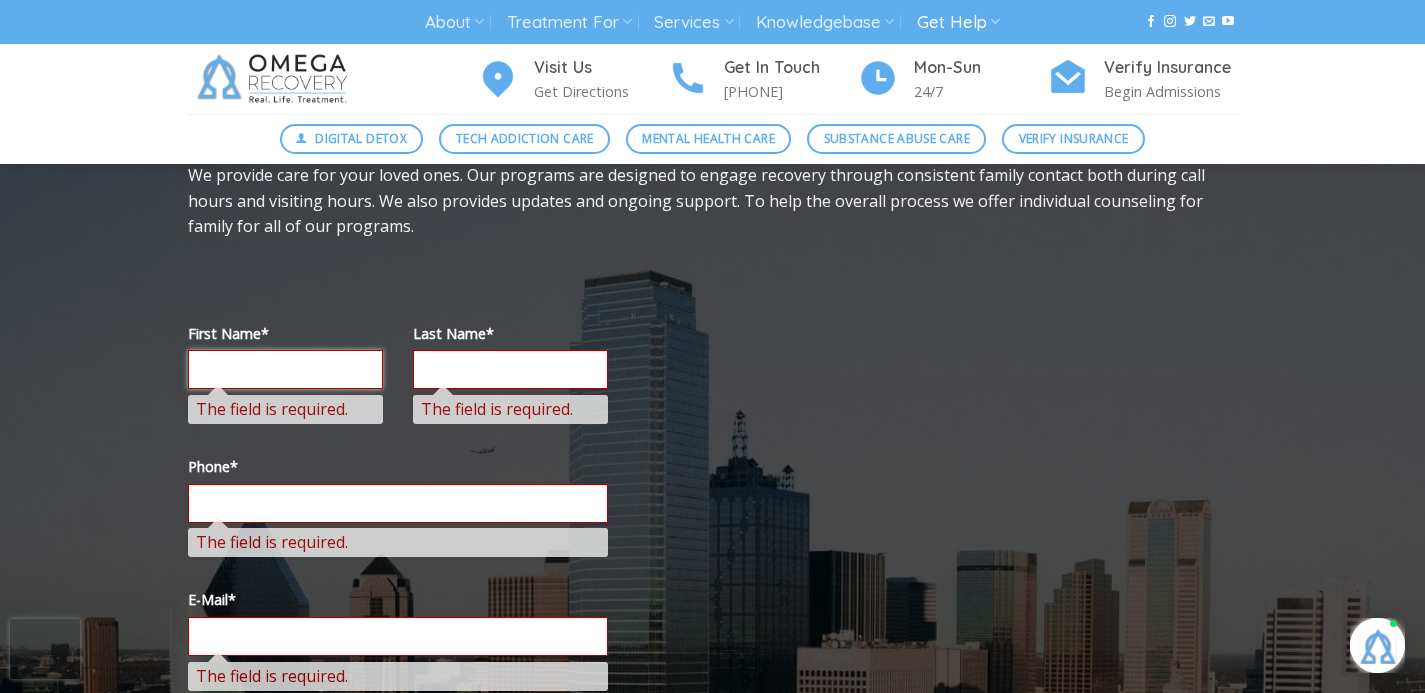 click at bounding box center [285, 369] 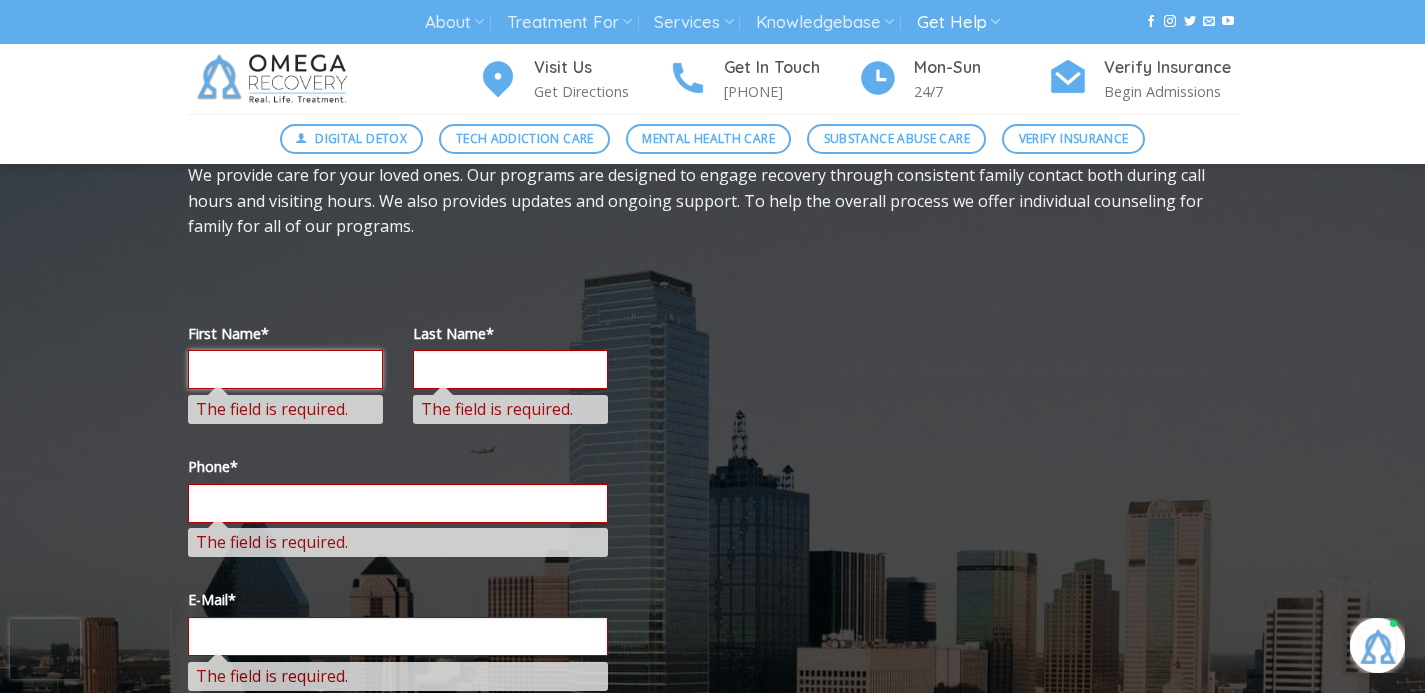 type on "********" 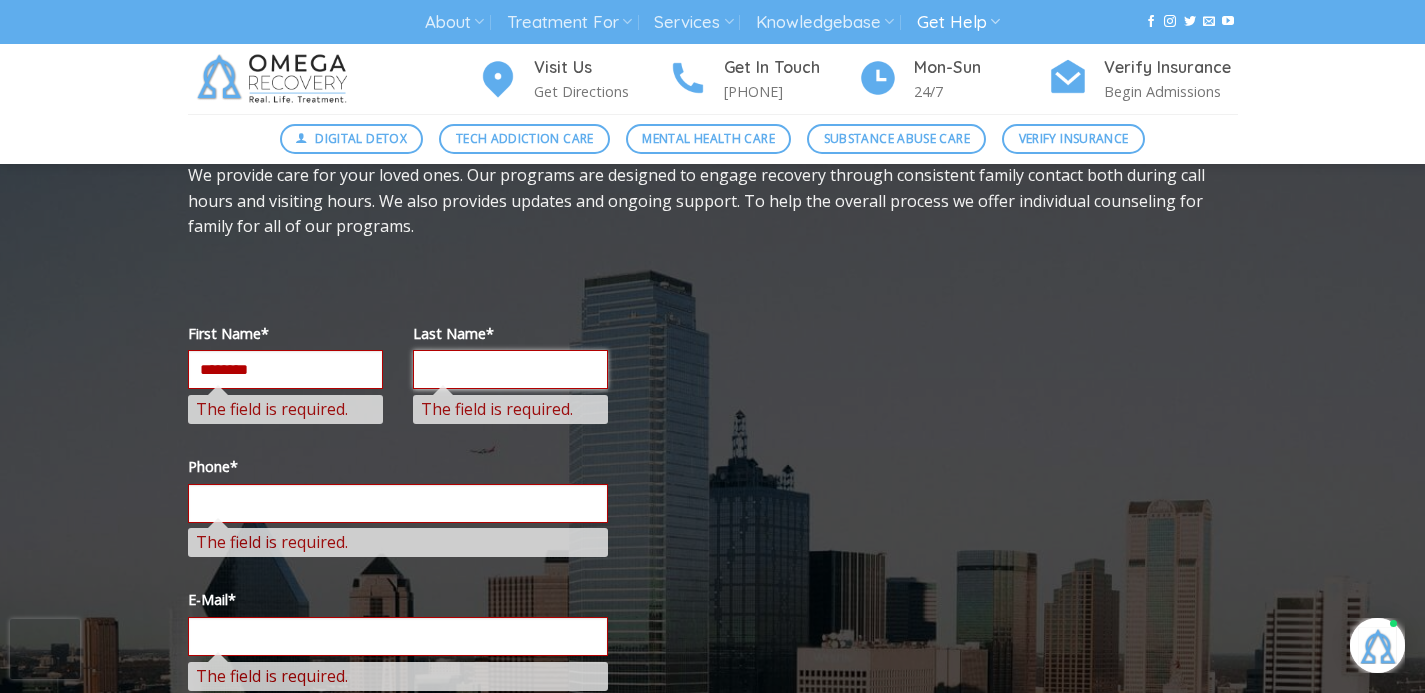 type on "*****" 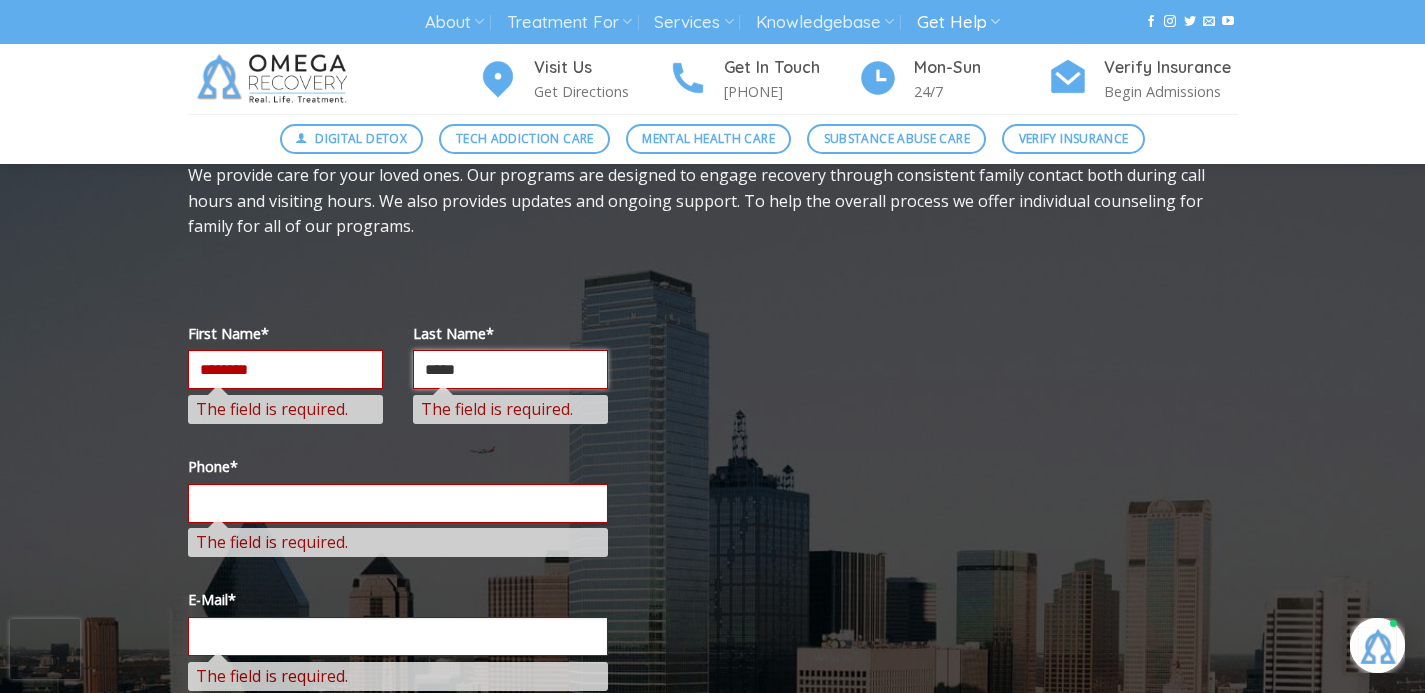 type on "**********" 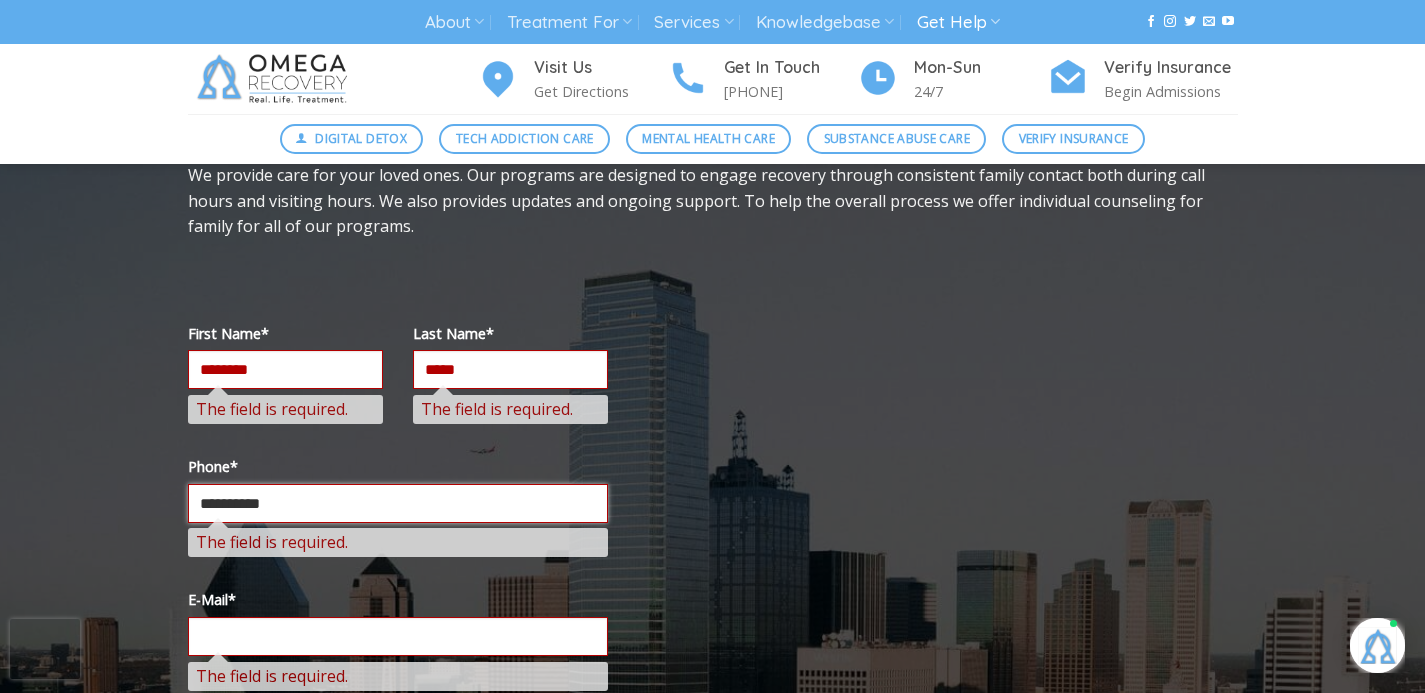 type on "**********" 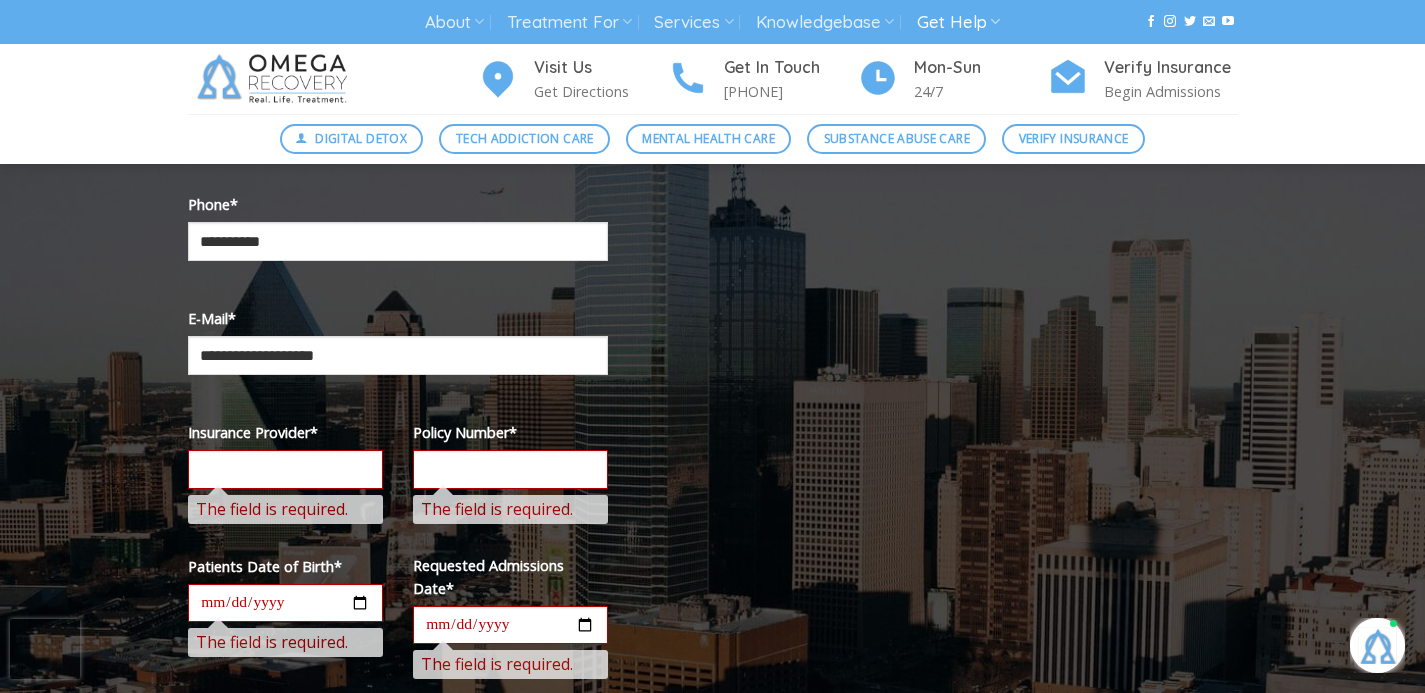 scroll, scrollTop: 372, scrollLeft: 0, axis: vertical 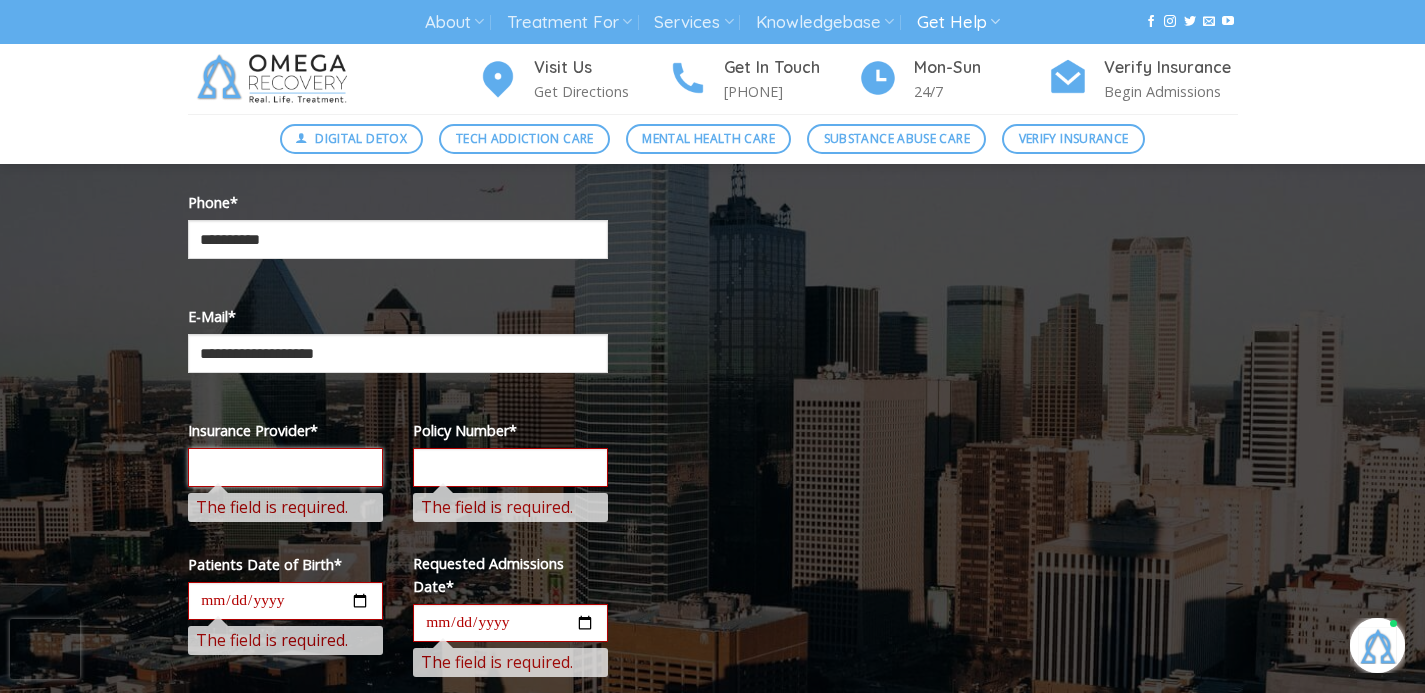 click at bounding box center (285, 467) 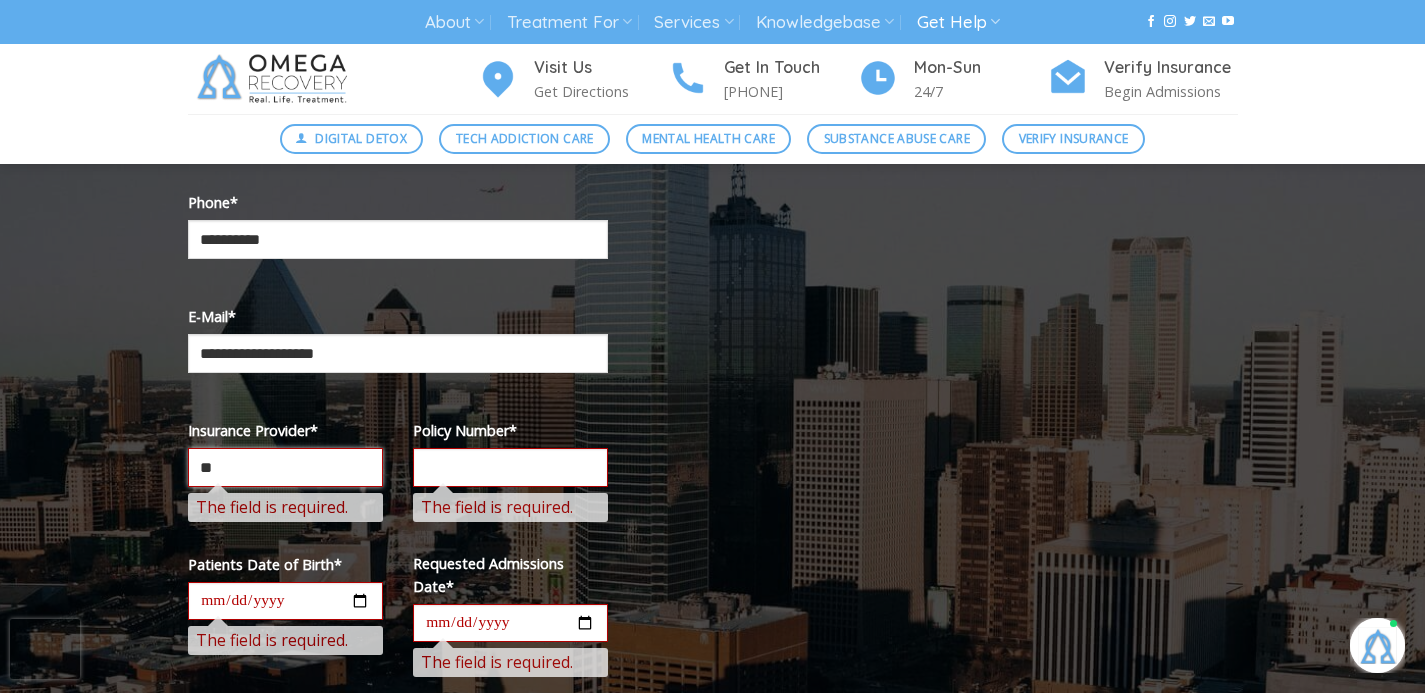 type on "*" 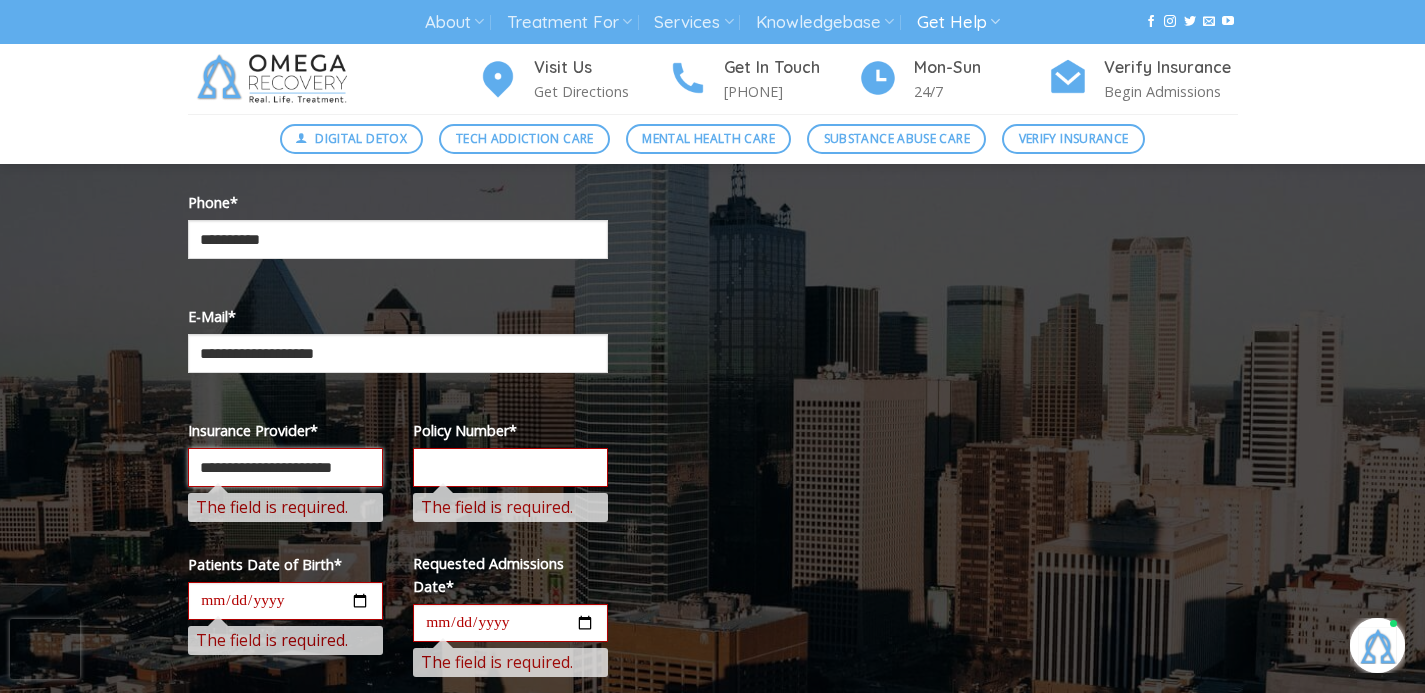 type on "**********" 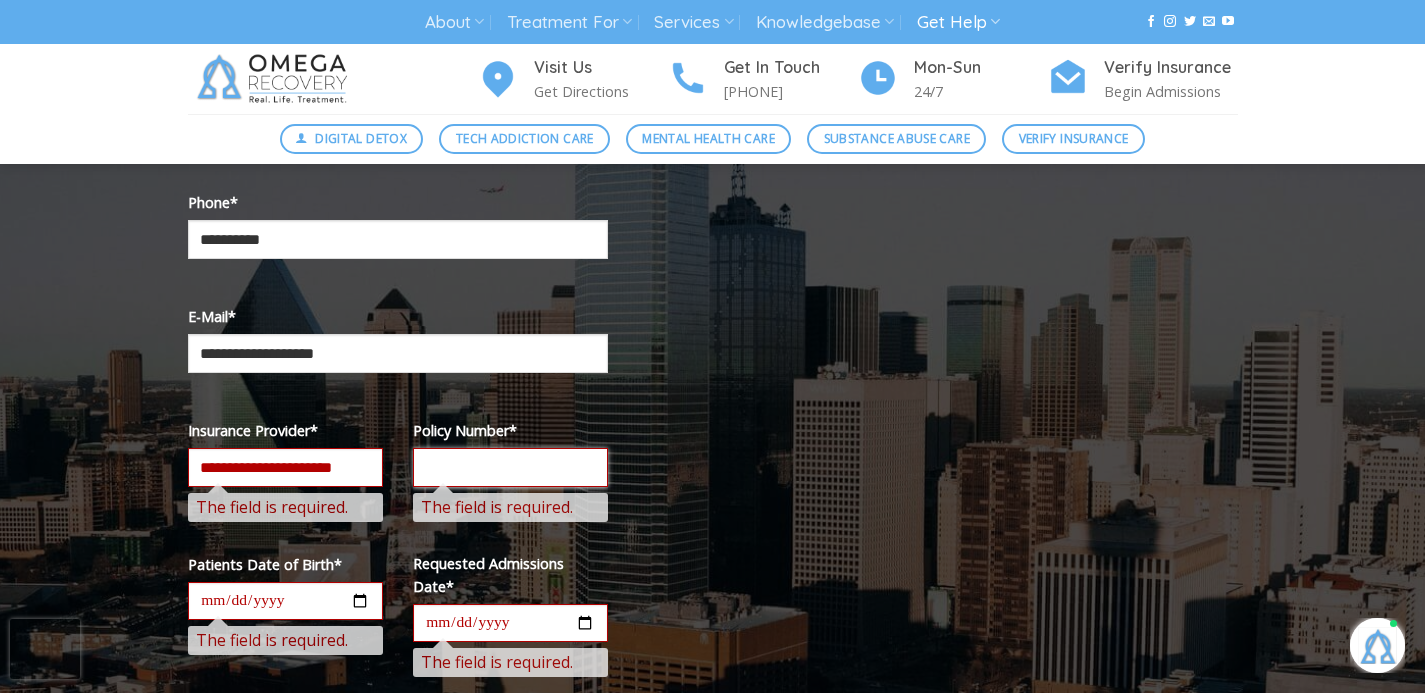 click at bounding box center (510, 467) 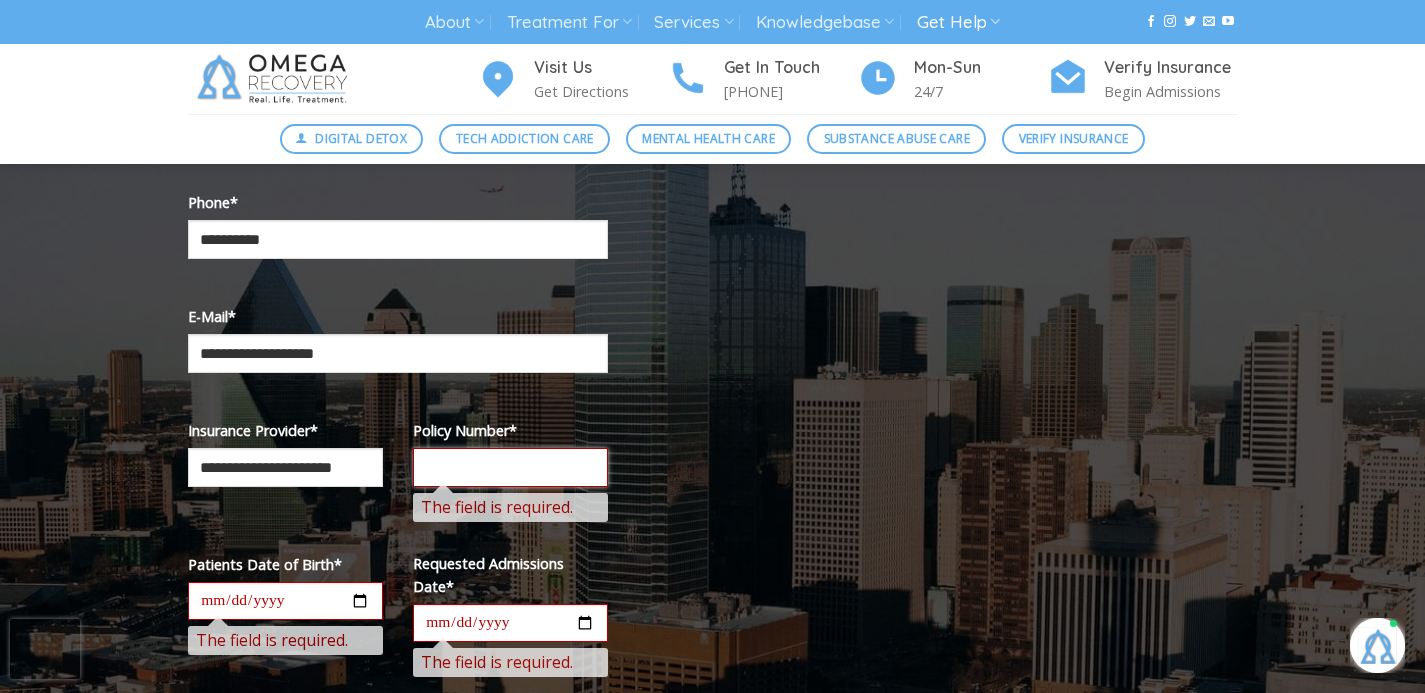 type on "********" 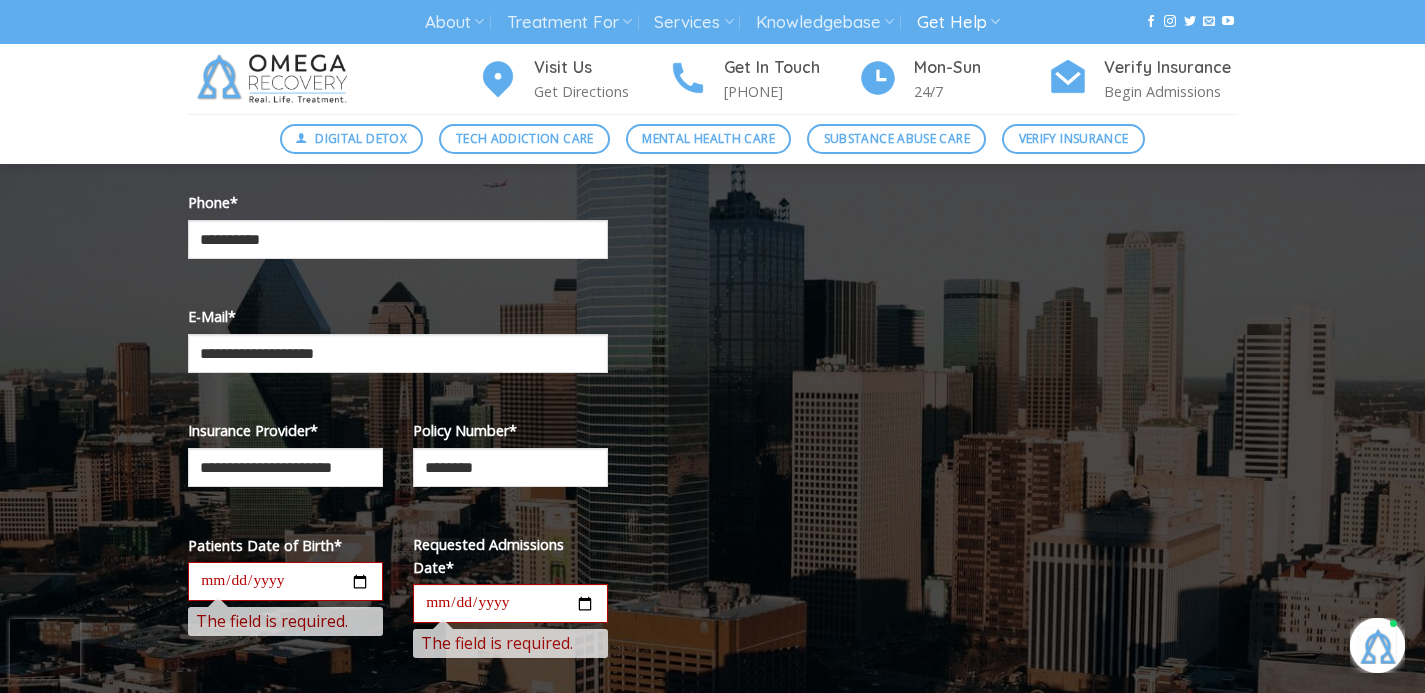 click at bounding box center [285, 581] 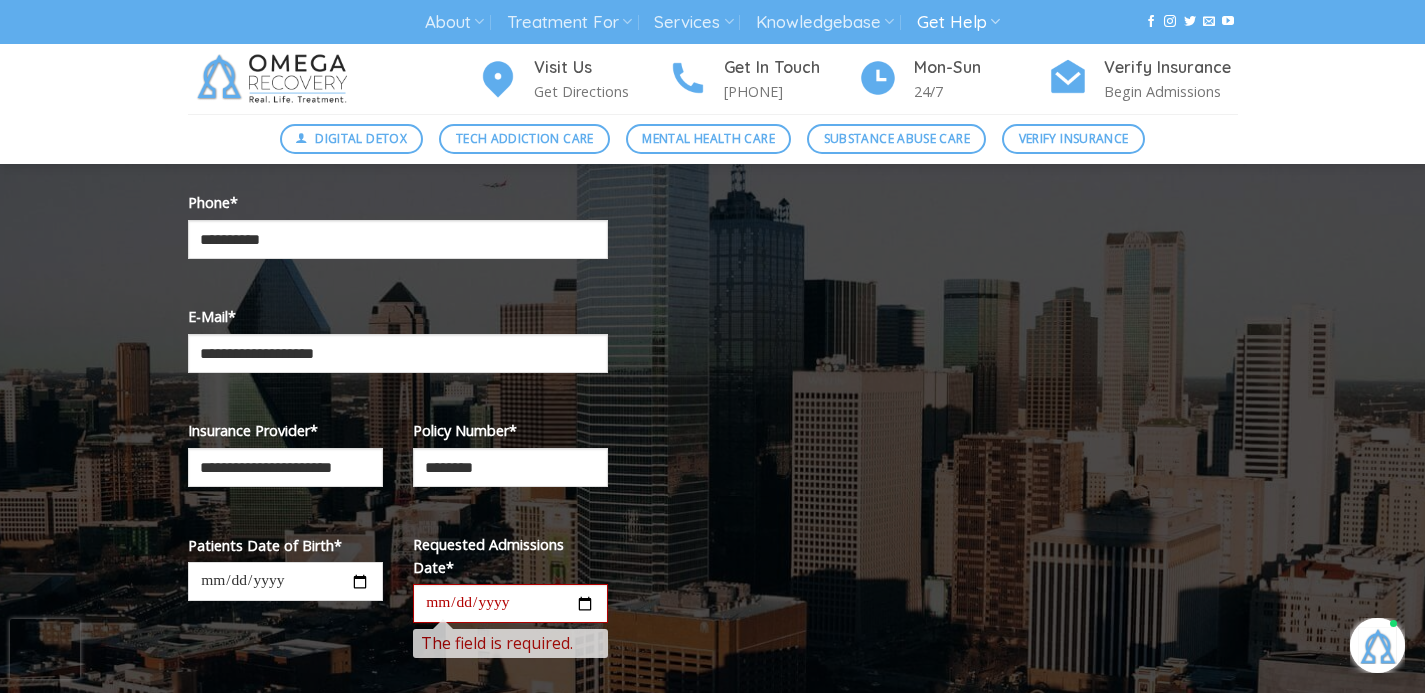 type on "**********" 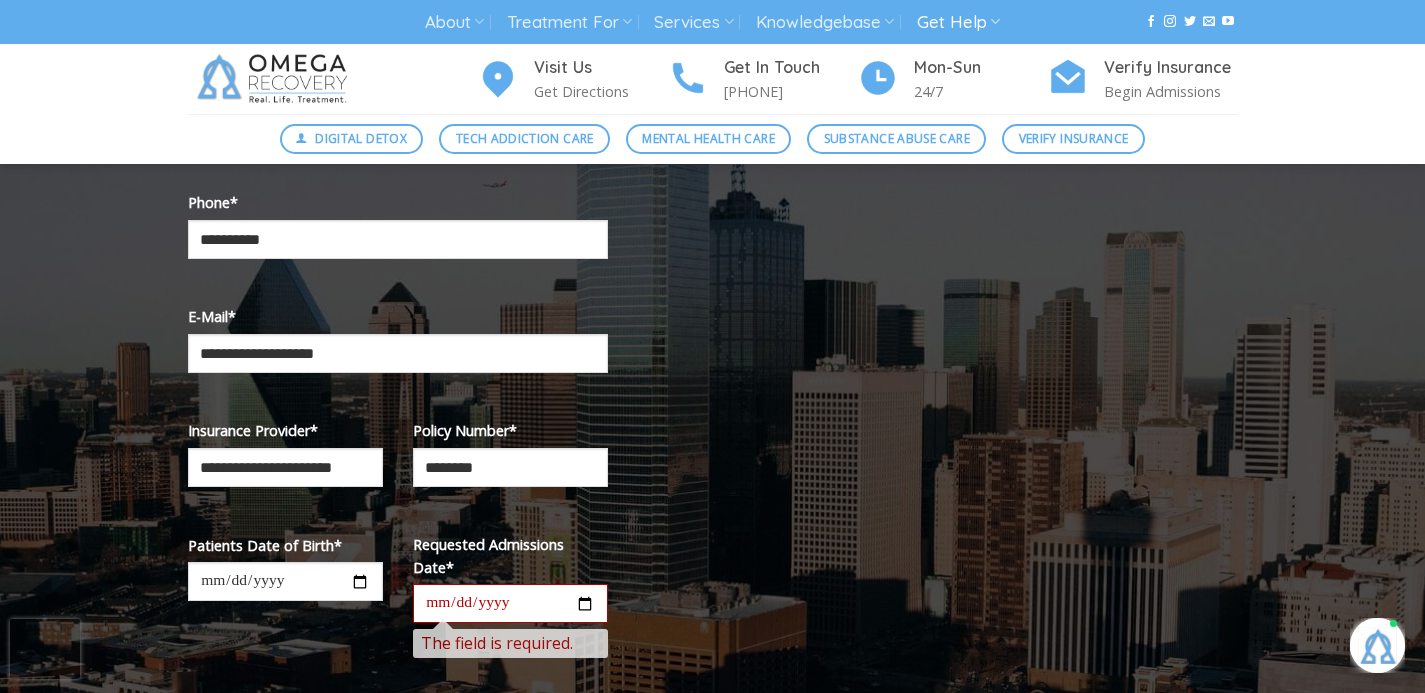 click at bounding box center [510, 603] 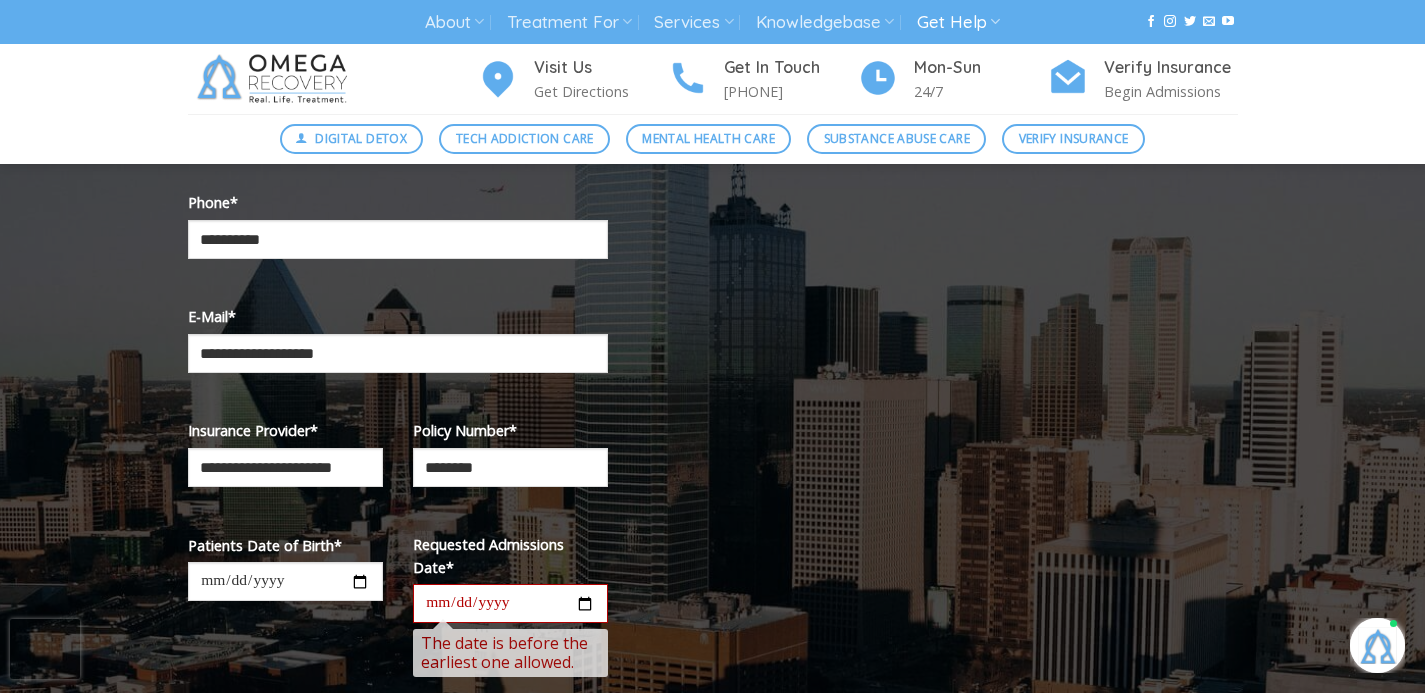type on "**********" 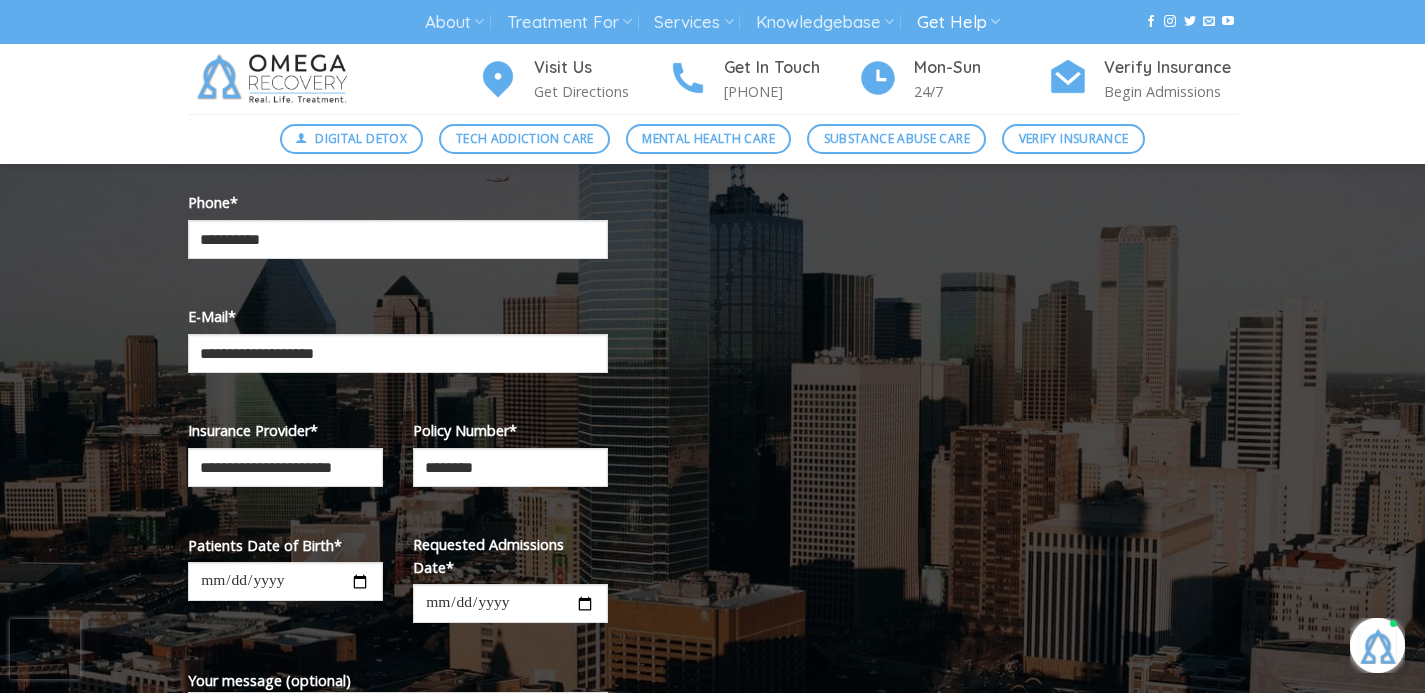 click on "**********" at bounding box center (510, 601) 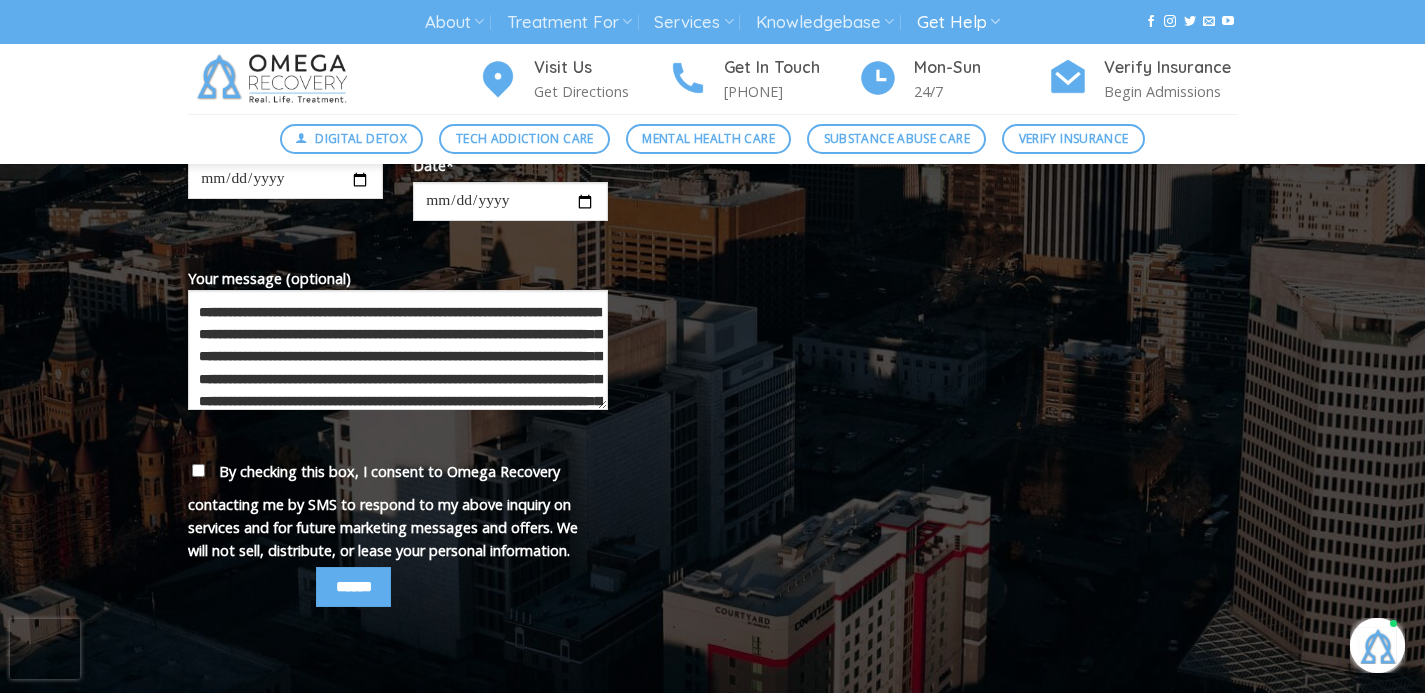 scroll, scrollTop: 776, scrollLeft: 0, axis: vertical 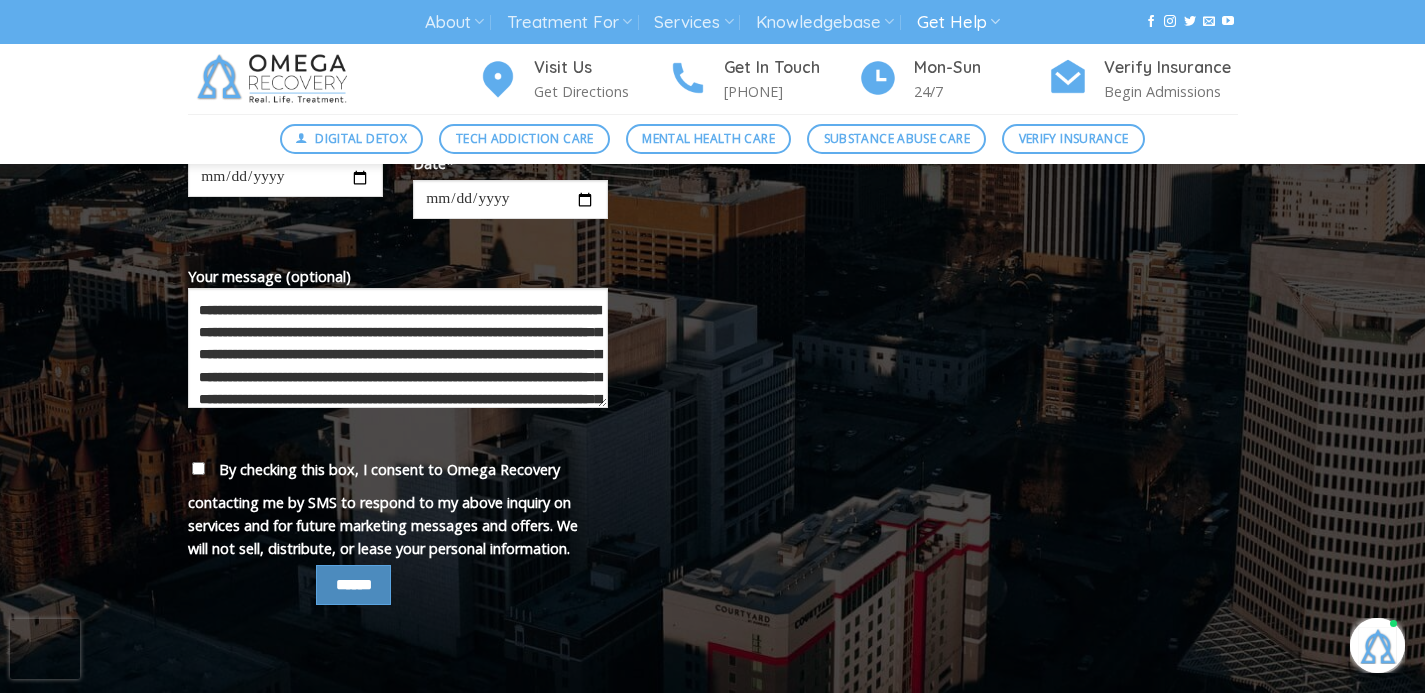 click on "******" at bounding box center [353, 584] 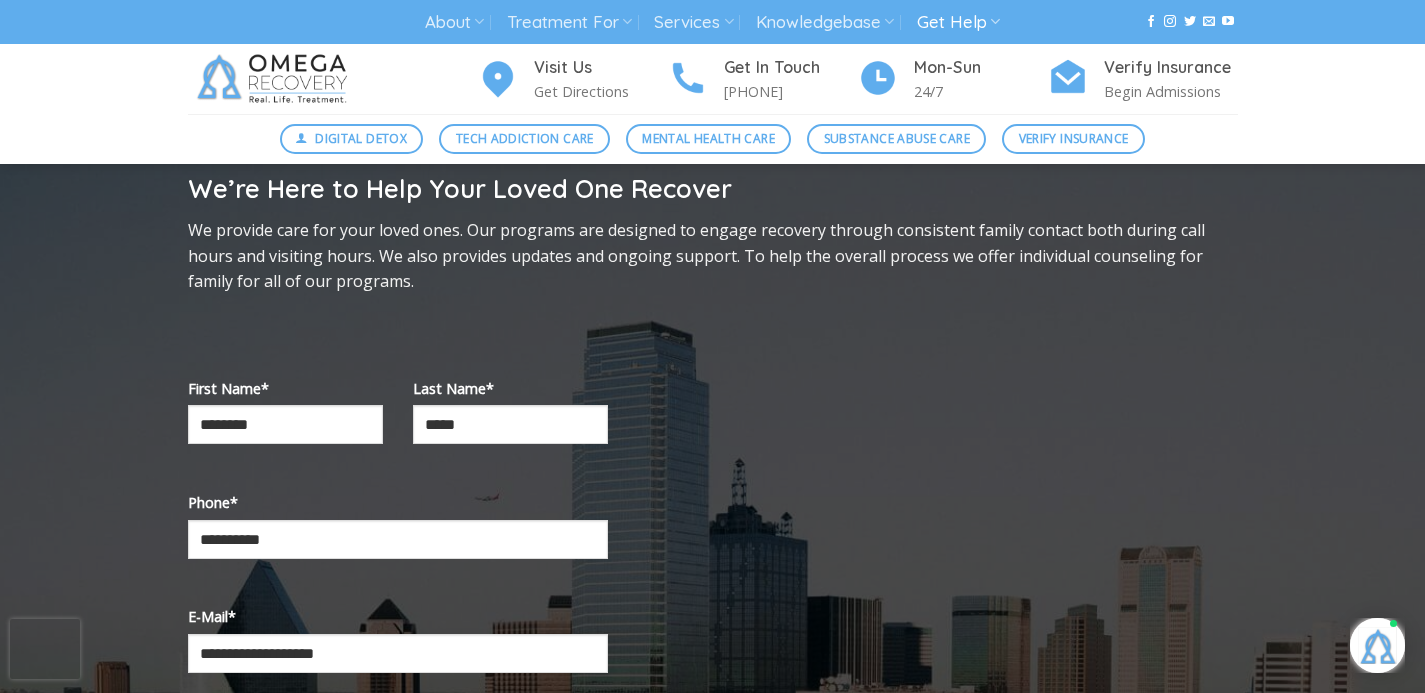 scroll, scrollTop: 0, scrollLeft: 0, axis: both 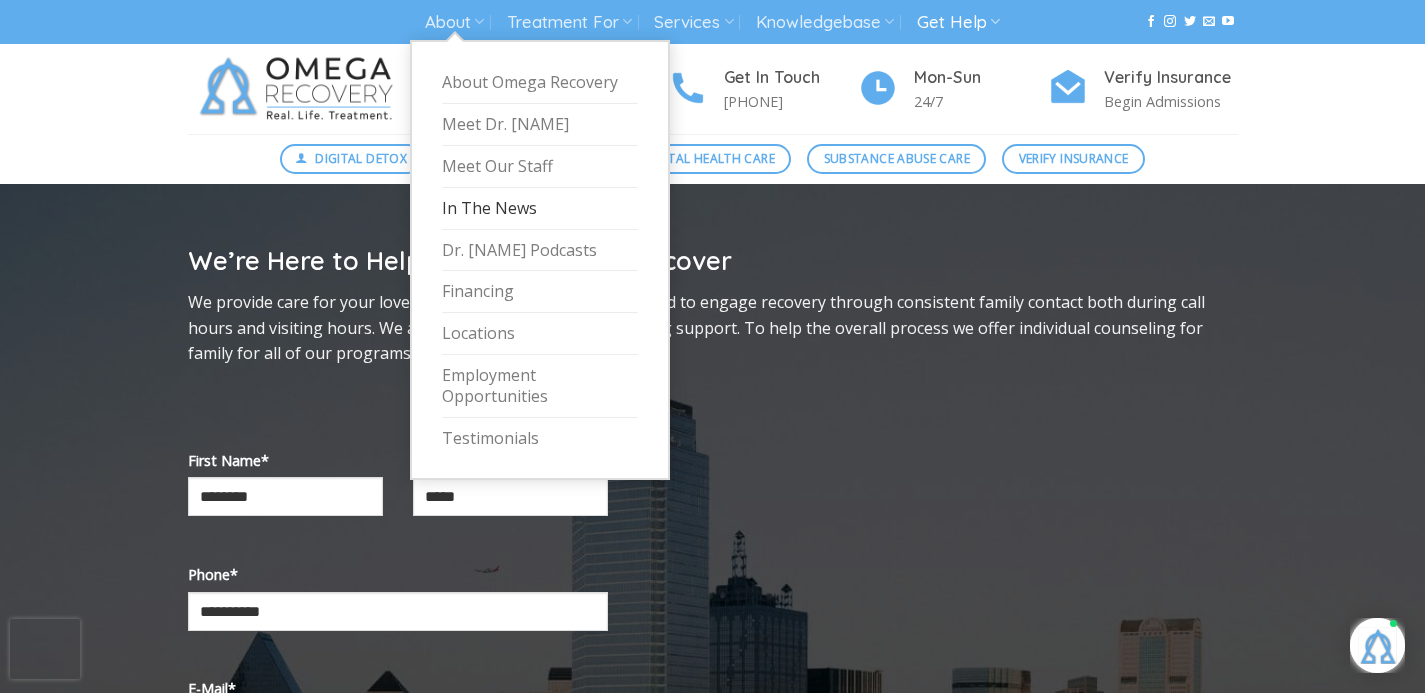 click on "In The News" at bounding box center [540, 209] 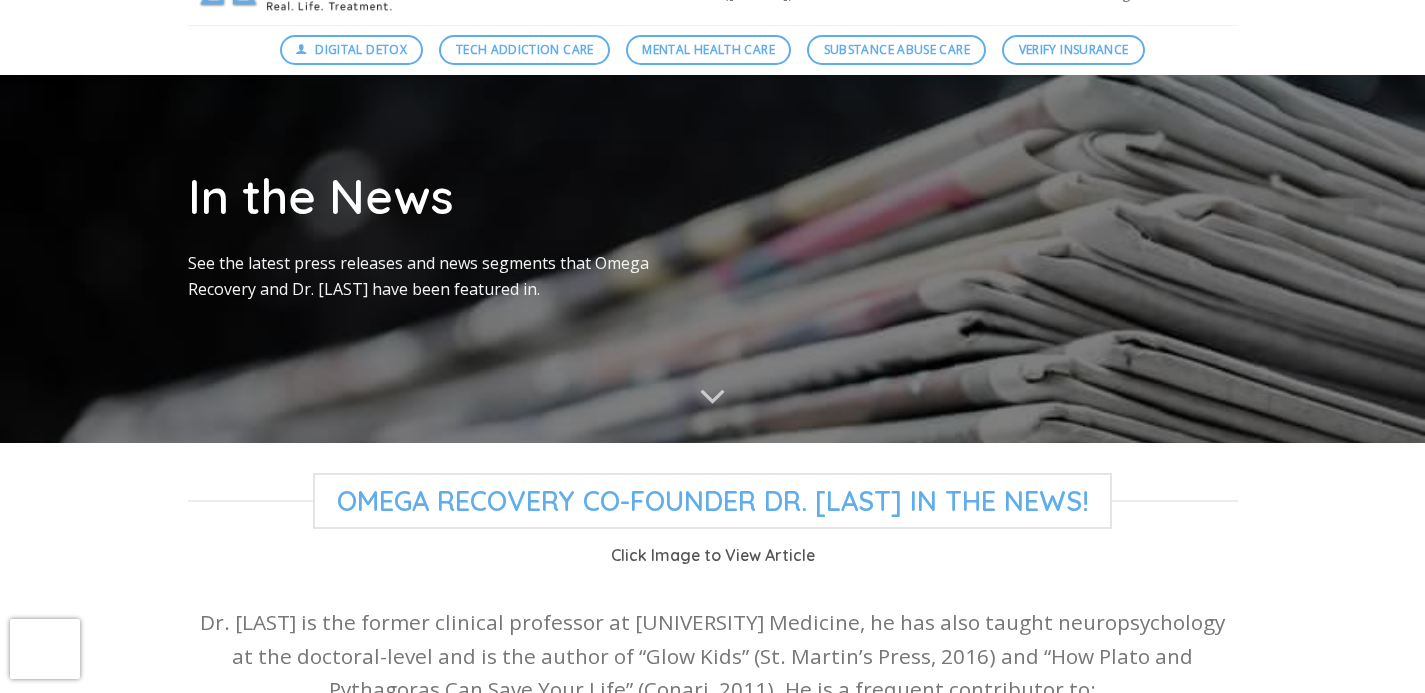 scroll, scrollTop: 254, scrollLeft: 0, axis: vertical 